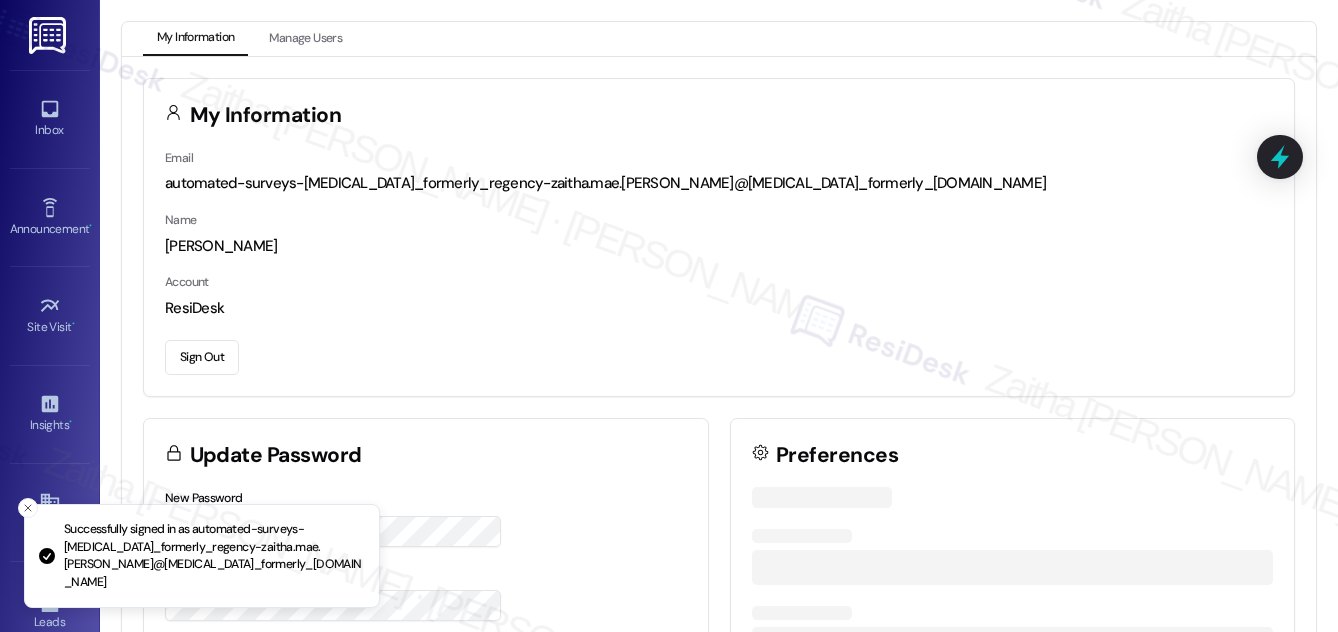 scroll, scrollTop: 0, scrollLeft: 0, axis: both 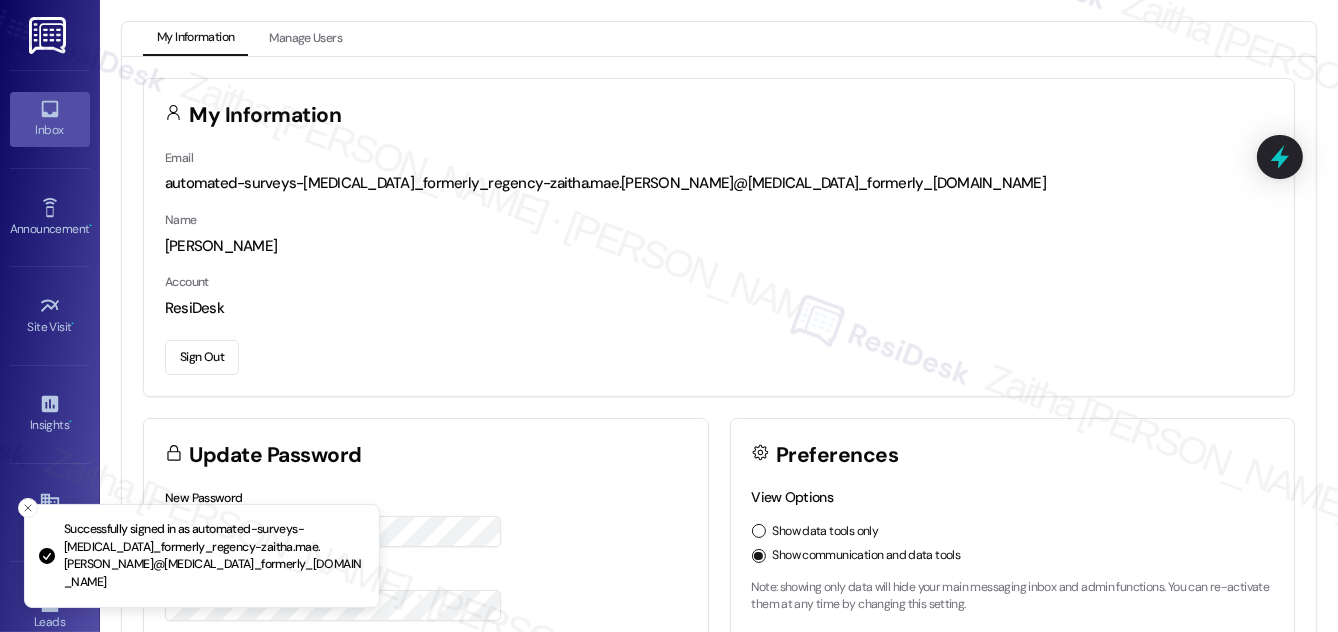 click on "Inbox" at bounding box center [50, 119] 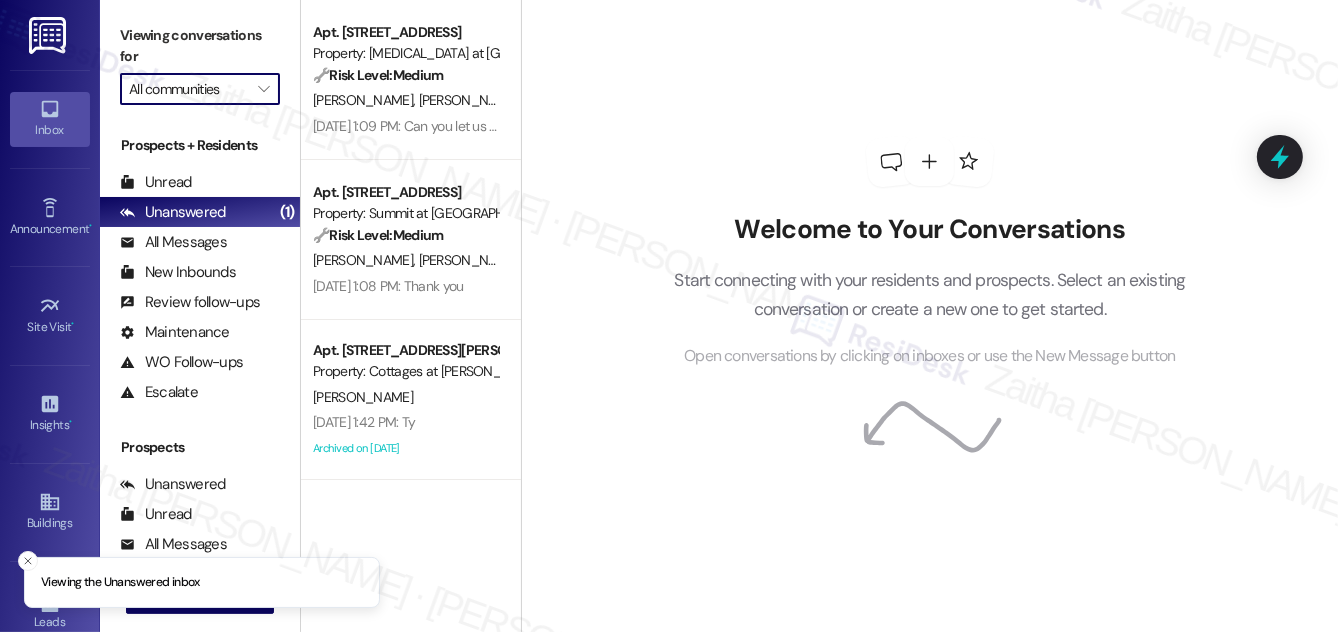 click on "All communities" at bounding box center [188, 89] 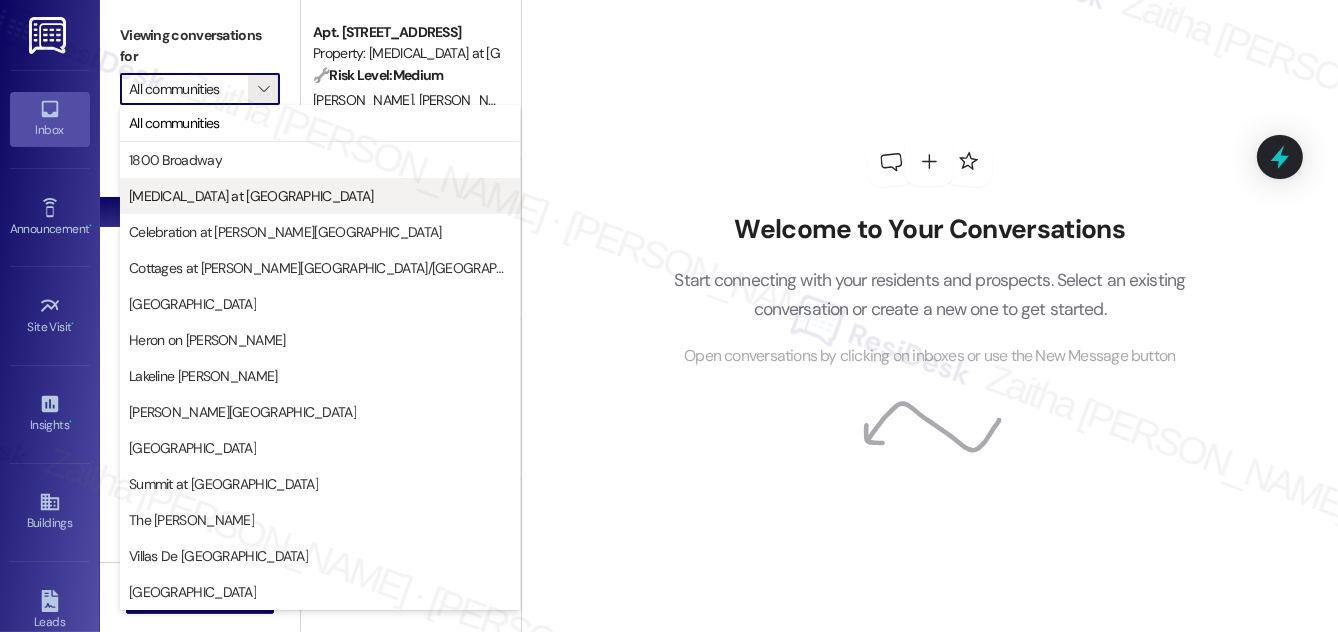 click on "[MEDICAL_DATA] at [GEOGRAPHIC_DATA]" at bounding box center (251, 196) 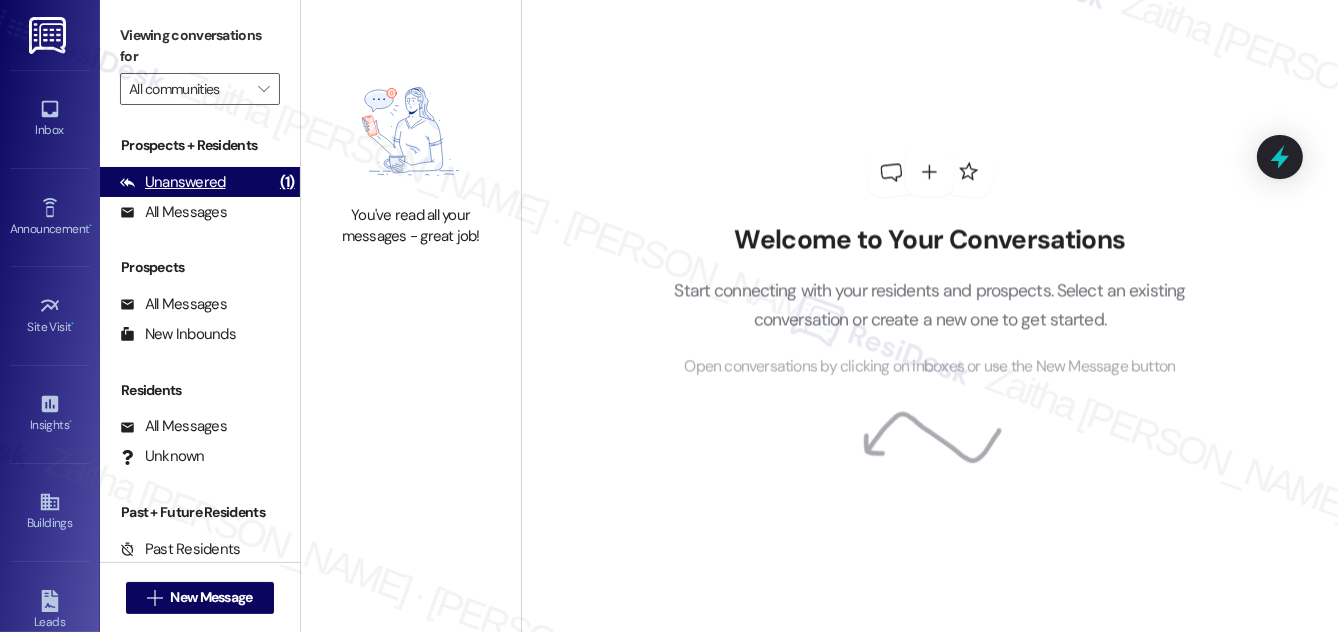 type on "[MEDICAL_DATA] at [GEOGRAPHIC_DATA]" 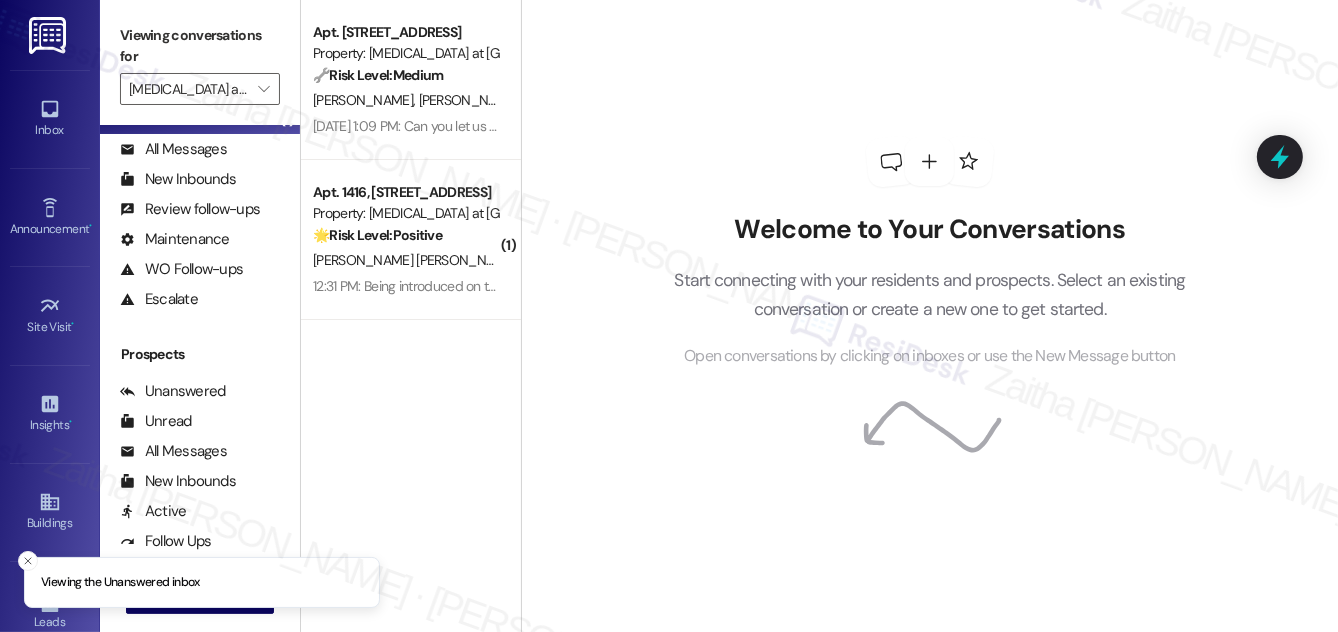 scroll, scrollTop: 384, scrollLeft: 0, axis: vertical 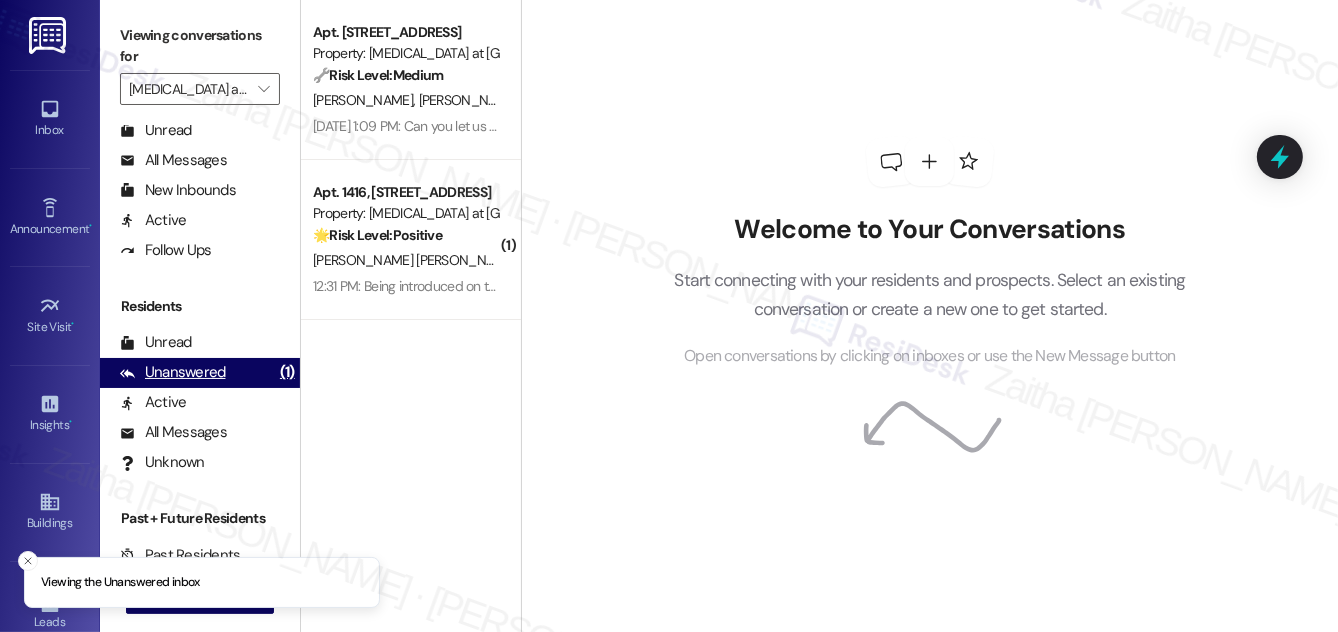 click on "Unanswered" at bounding box center [173, 372] 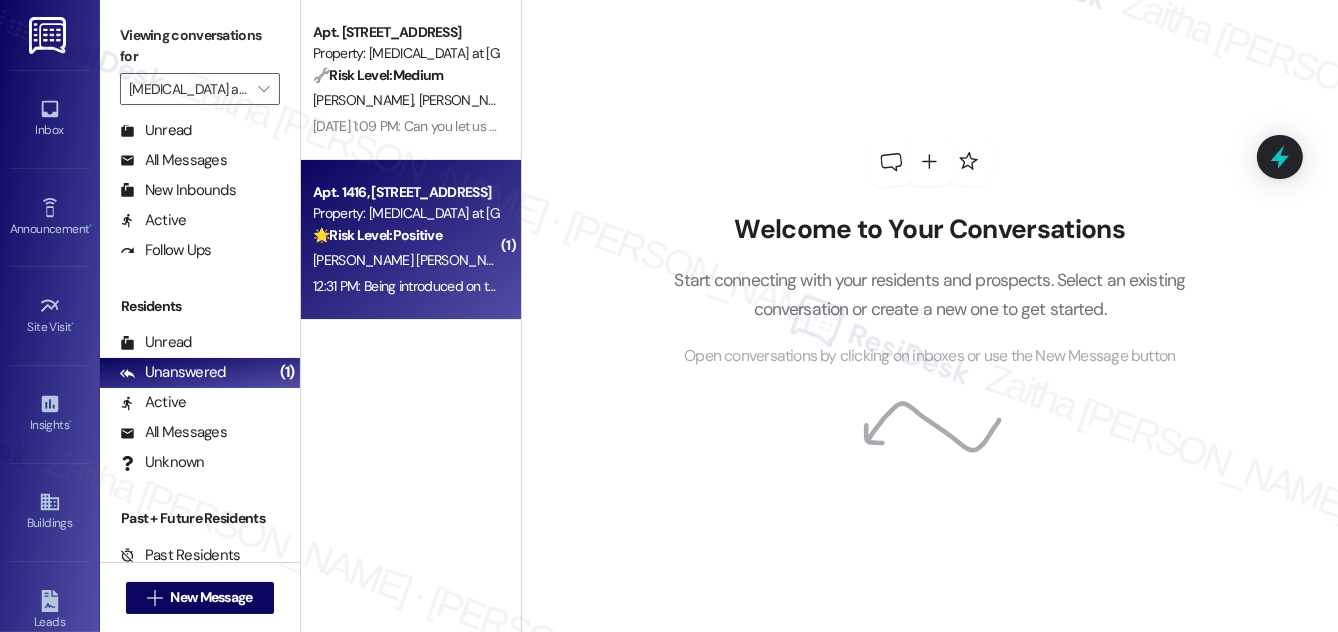 click on "[PERSON_NAME] [PERSON_NAME] [PERSON_NAME]" at bounding box center [405, 260] 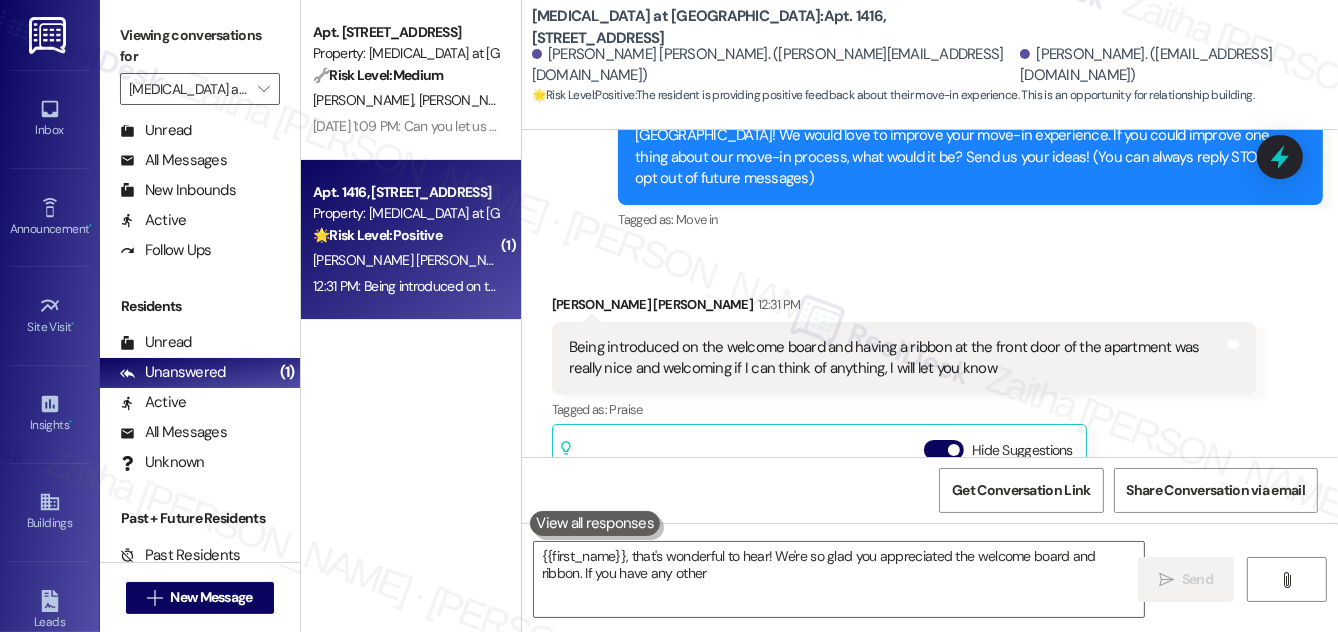 scroll, scrollTop: 520, scrollLeft: 0, axis: vertical 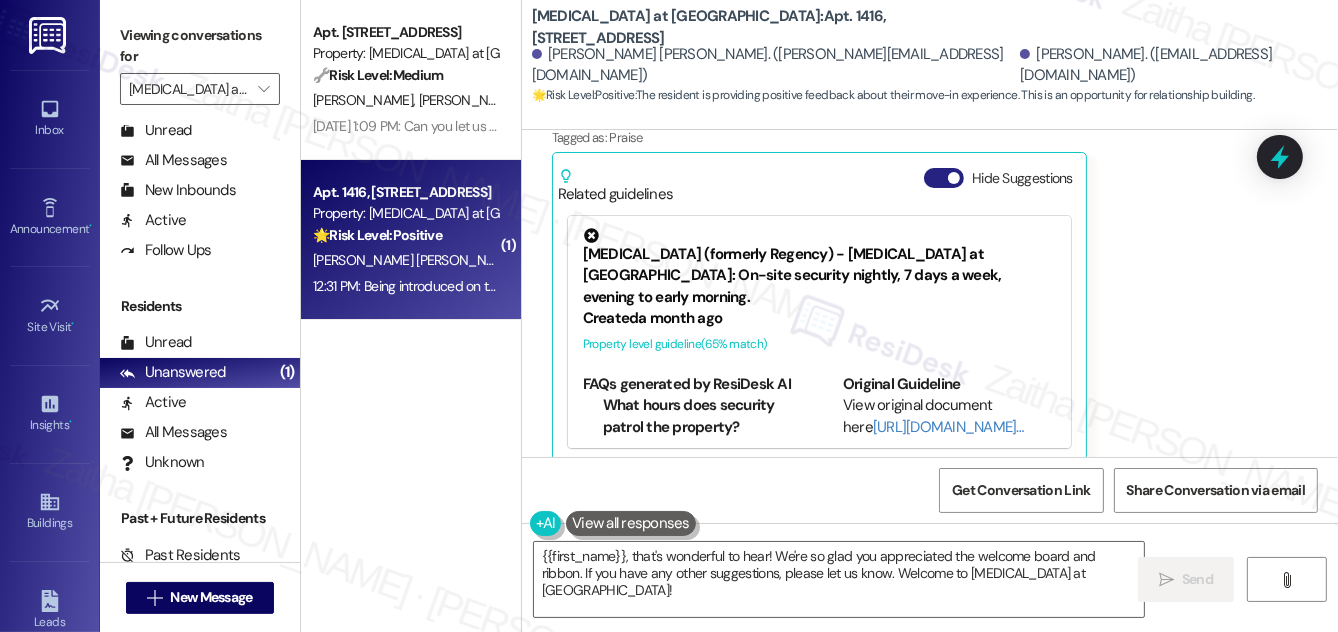 click on "Hide Suggestions" at bounding box center [944, 178] 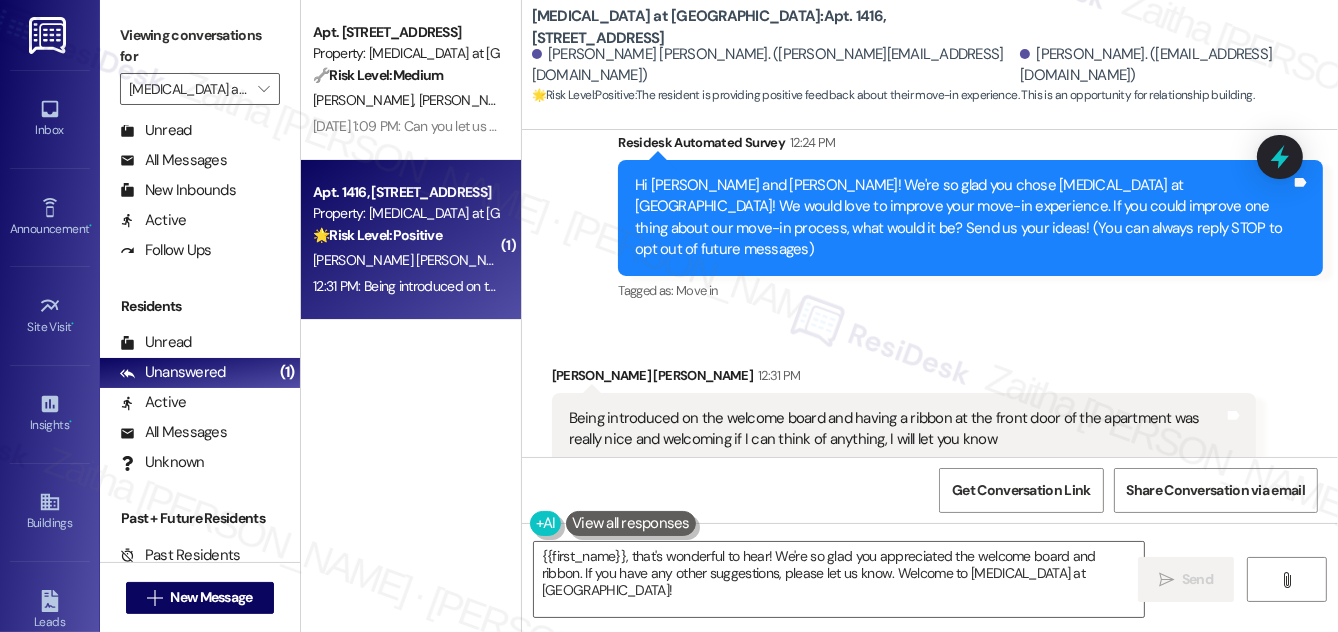 scroll, scrollTop: 268, scrollLeft: 0, axis: vertical 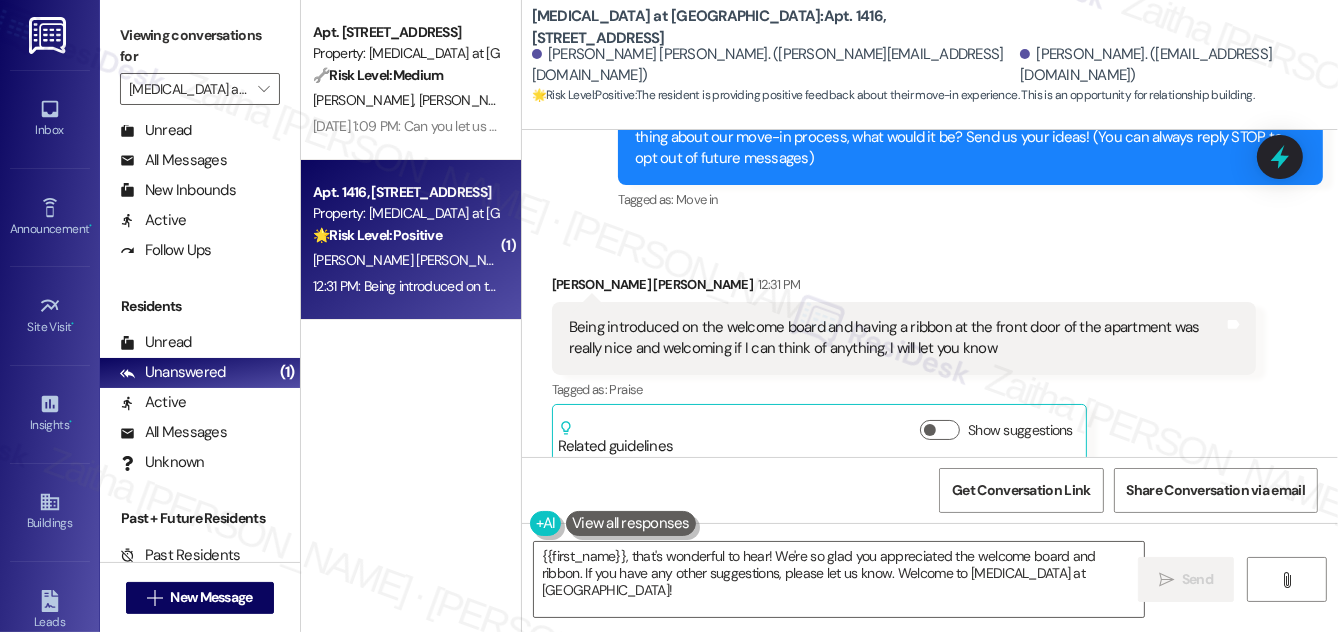 click on "[PERSON_NAME] [PERSON_NAME] 12:31 PM" at bounding box center [904, 288] 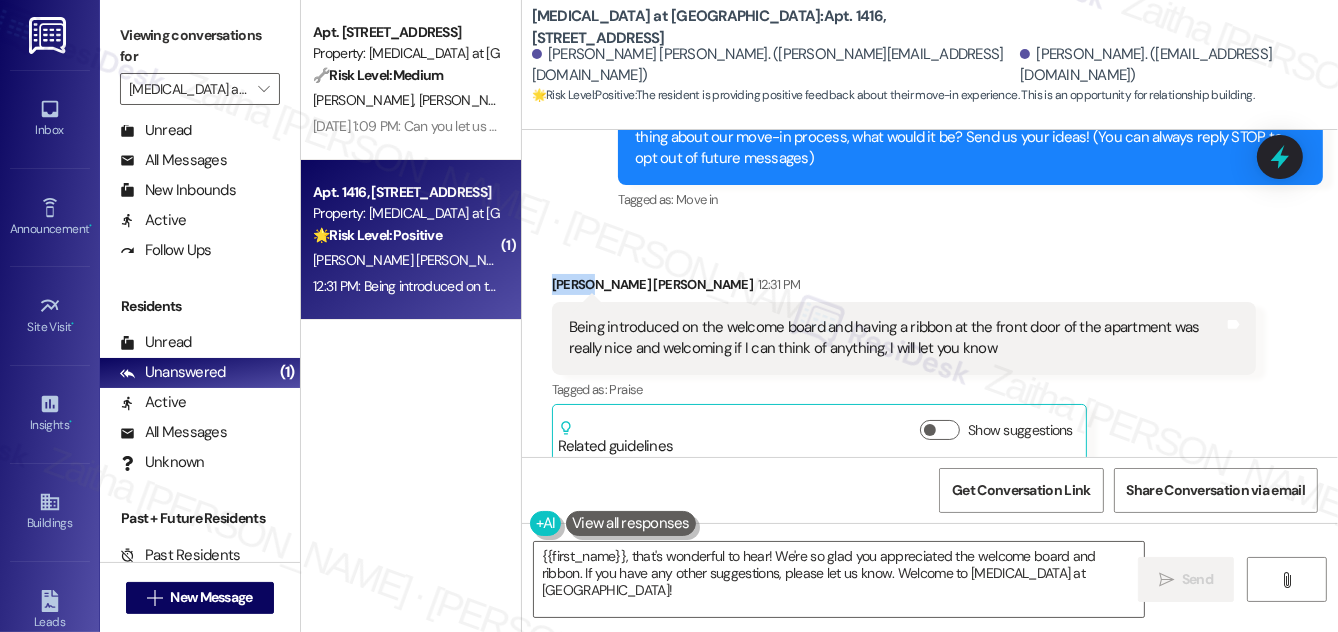 click on "[PERSON_NAME] [PERSON_NAME] 12:31 PM" at bounding box center [904, 288] 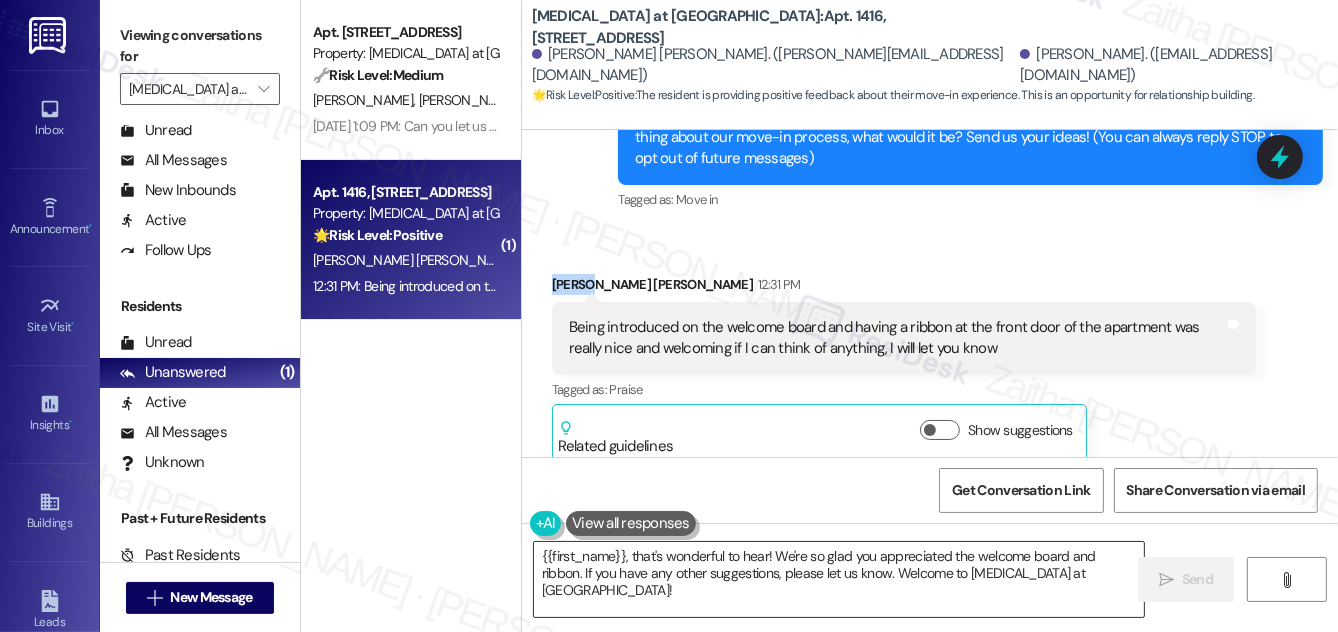 click on "{{first_name}}, that's wonderful to hear! We're so glad you appreciated the welcome board and ribbon. If you have any other suggestions, please let us know. Welcome to [MEDICAL_DATA] at [GEOGRAPHIC_DATA]!" at bounding box center (839, 579) 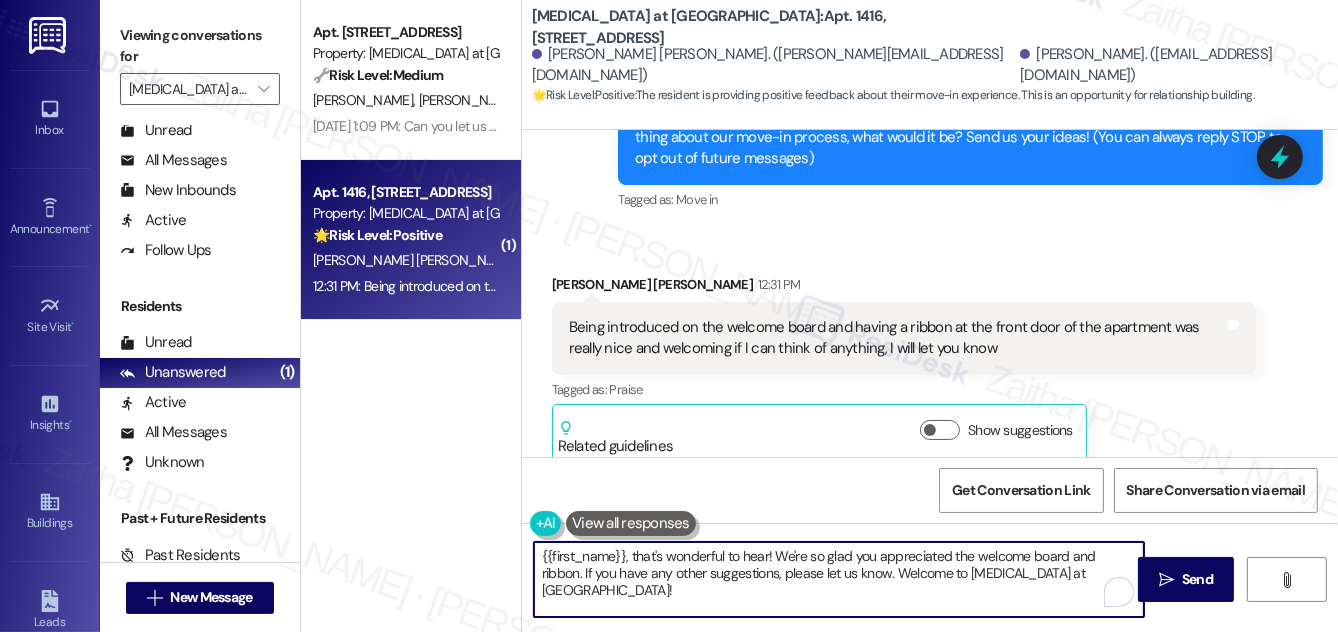 click on "{{first_name}}, that's wonderful to hear! We're so glad you appreciated the welcome board and ribbon. If you have any other suggestions, please let us know. Welcome to [MEDICAL_DATA] at [GEOGRAPHIC_DATA]!" at bounding box center (839, 579) 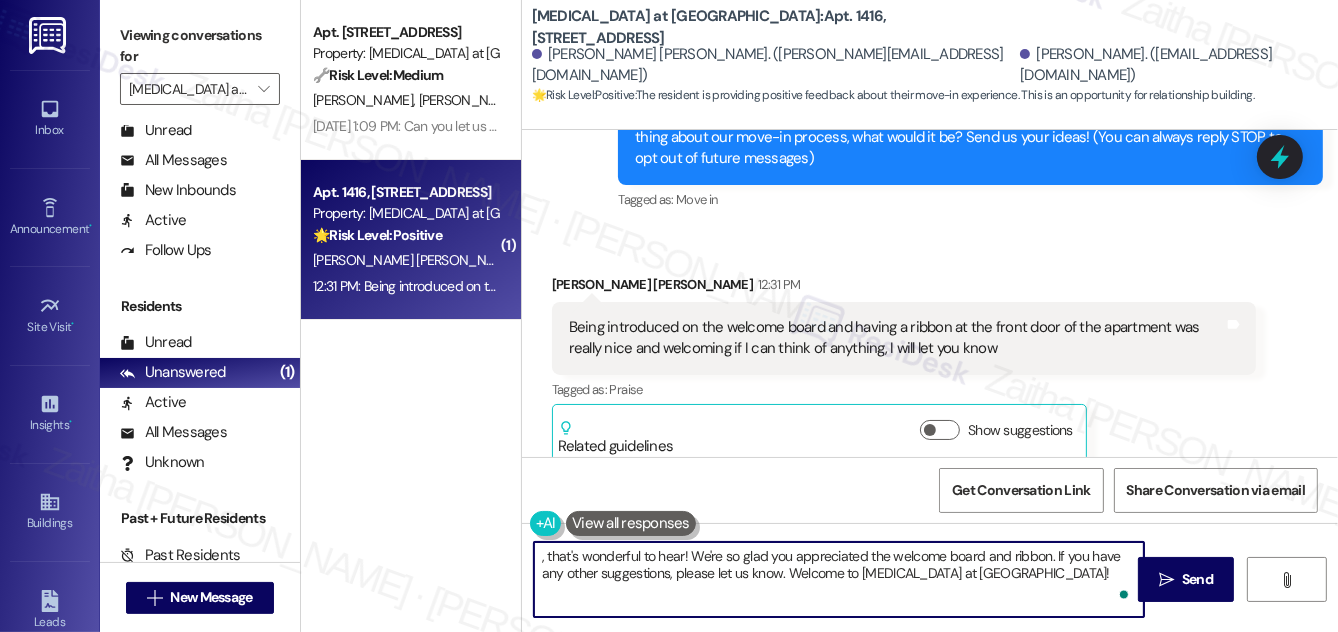 paste on "[PERSON_NAME]" 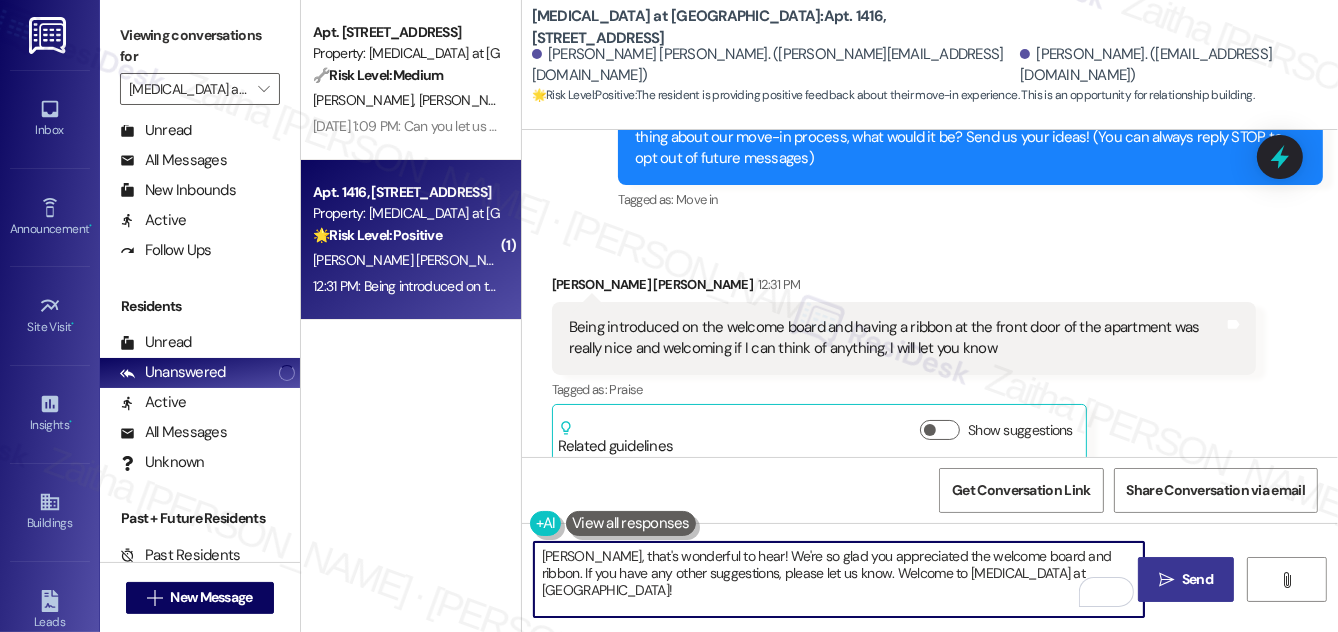 type on "[PERSON_NAME], that's wonderful to hear! We're so glad you appreciated the welcome board and ribbon. If you have any other suggestions, please let us know. Welcome to [MEDICAL_DATA] at [GEOGRAPHIC_DATA]!" 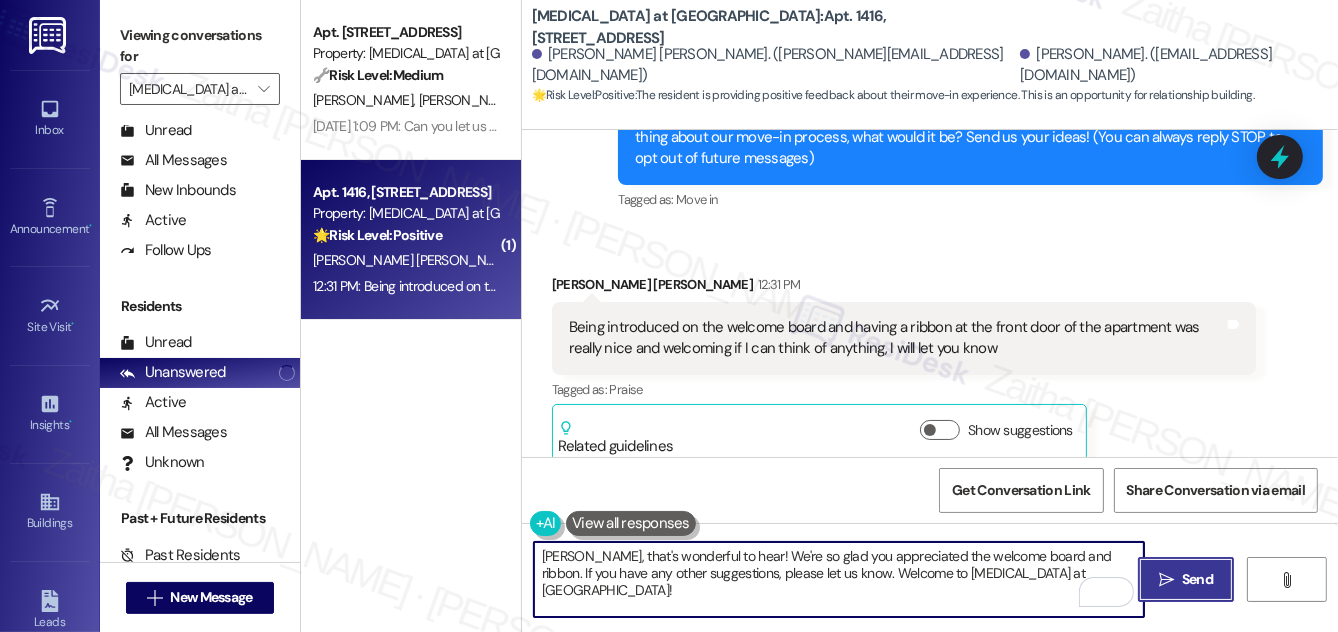 click on "Send" at bounding box center (1197, 579) 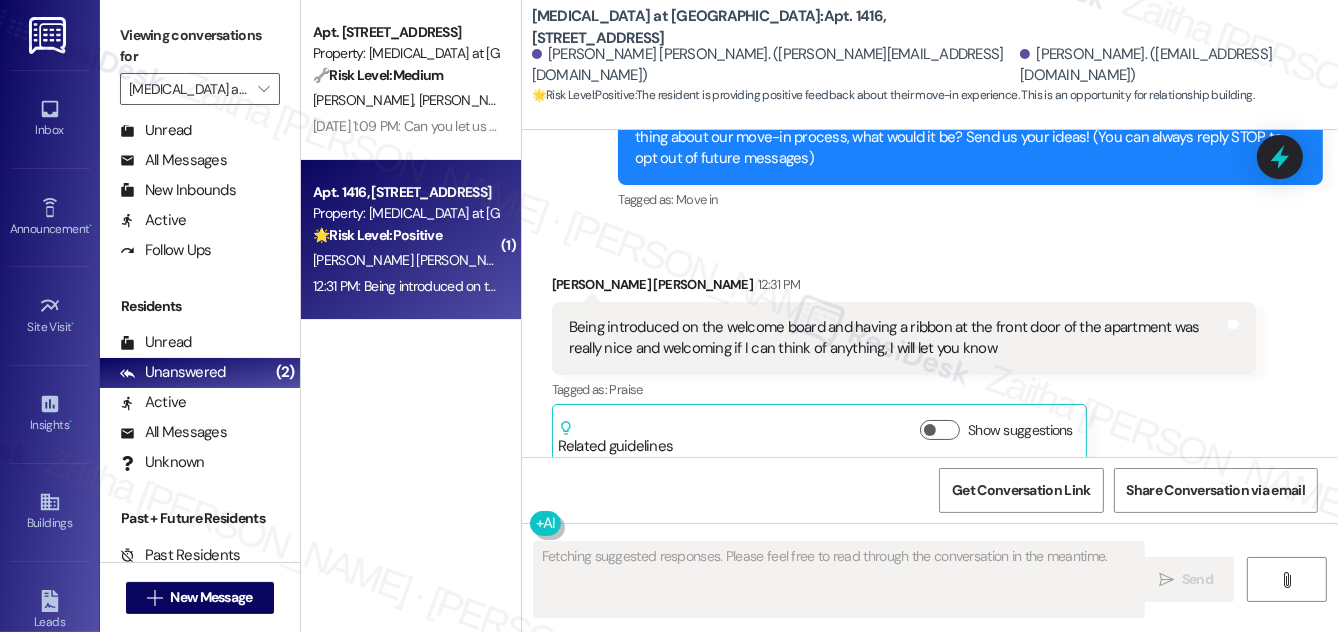 scroll, scrollTop: 267, scrollLeft: 0, axis: vertical 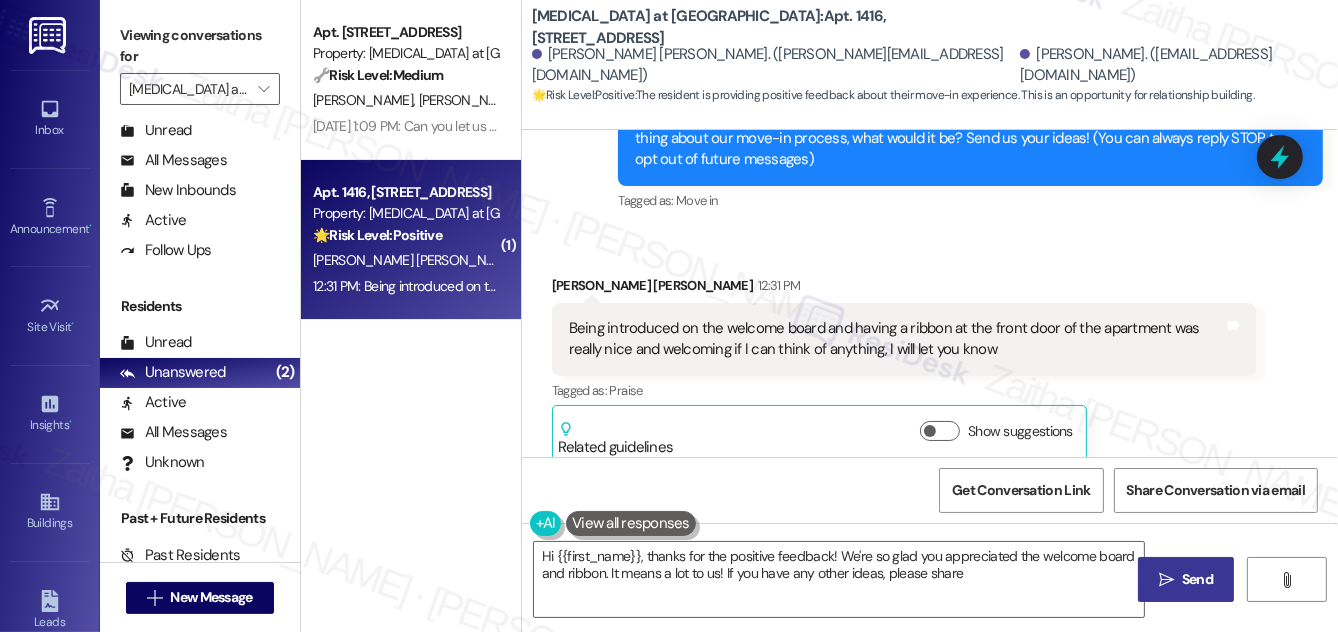 type on "Hi {{first_name}}, thanks for the positive feedback! We're so glad you appreciated the welcome board and ribbon. It means a lot to us! If you have any other ideas, please share!" 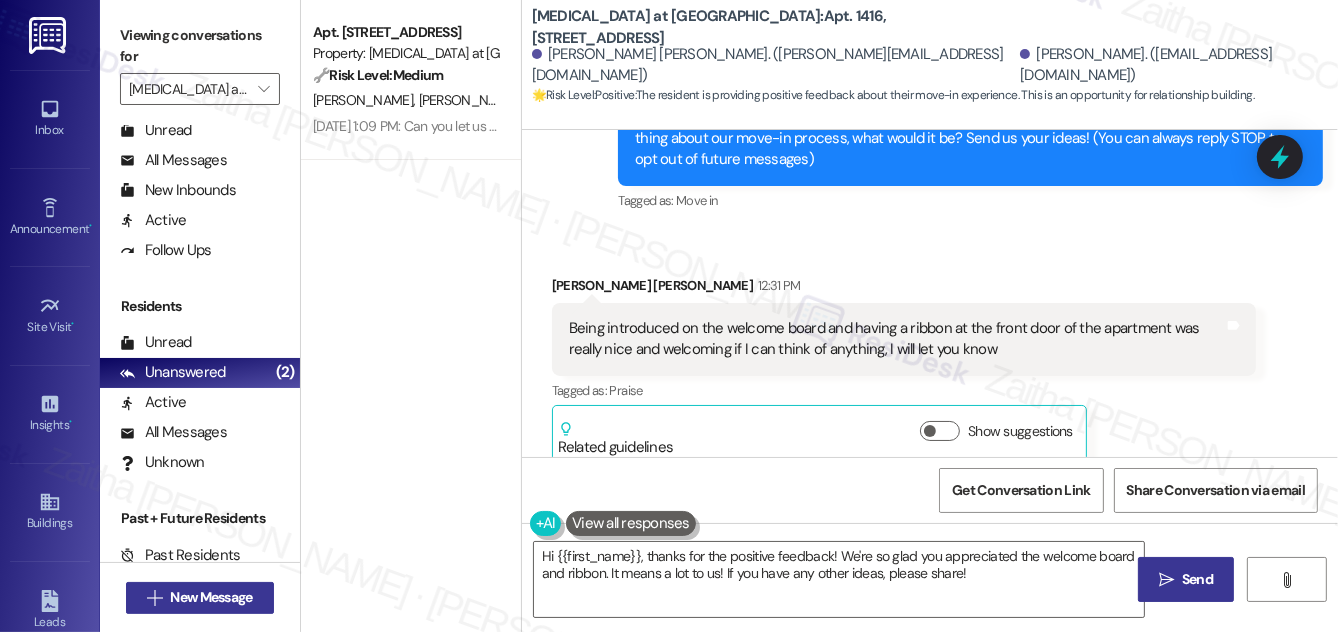 click on "New Message" at bounding box center (211, 597) 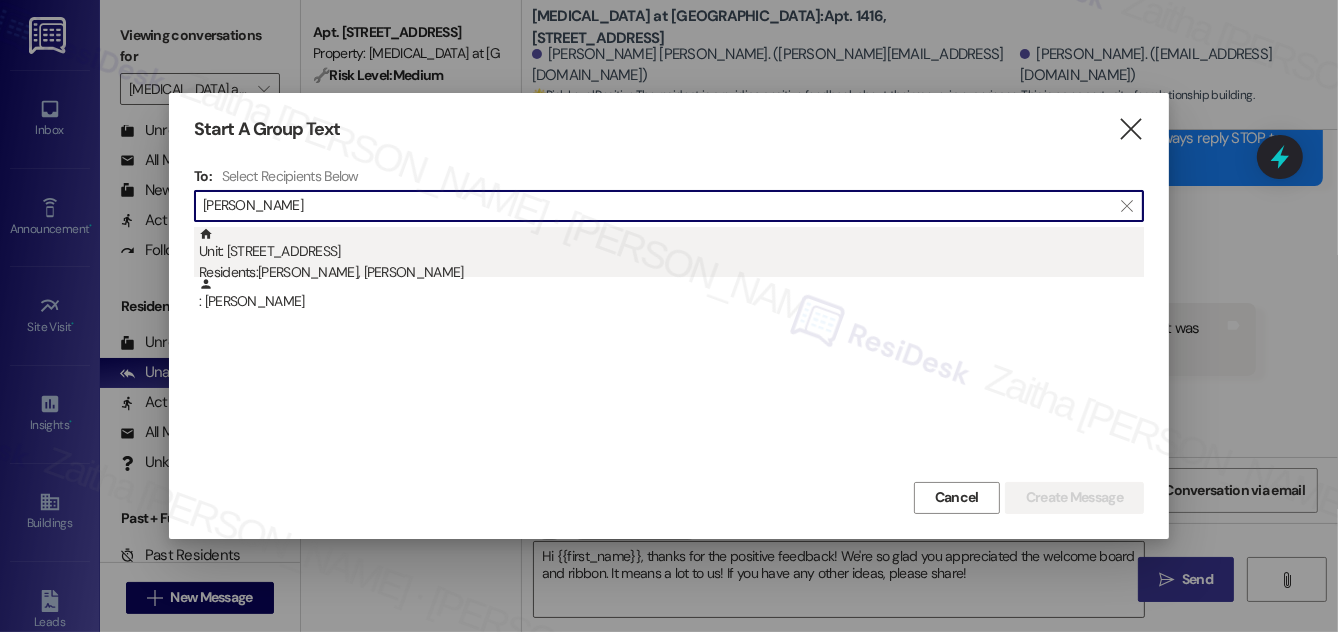 type on "[PERSON_NAME]" 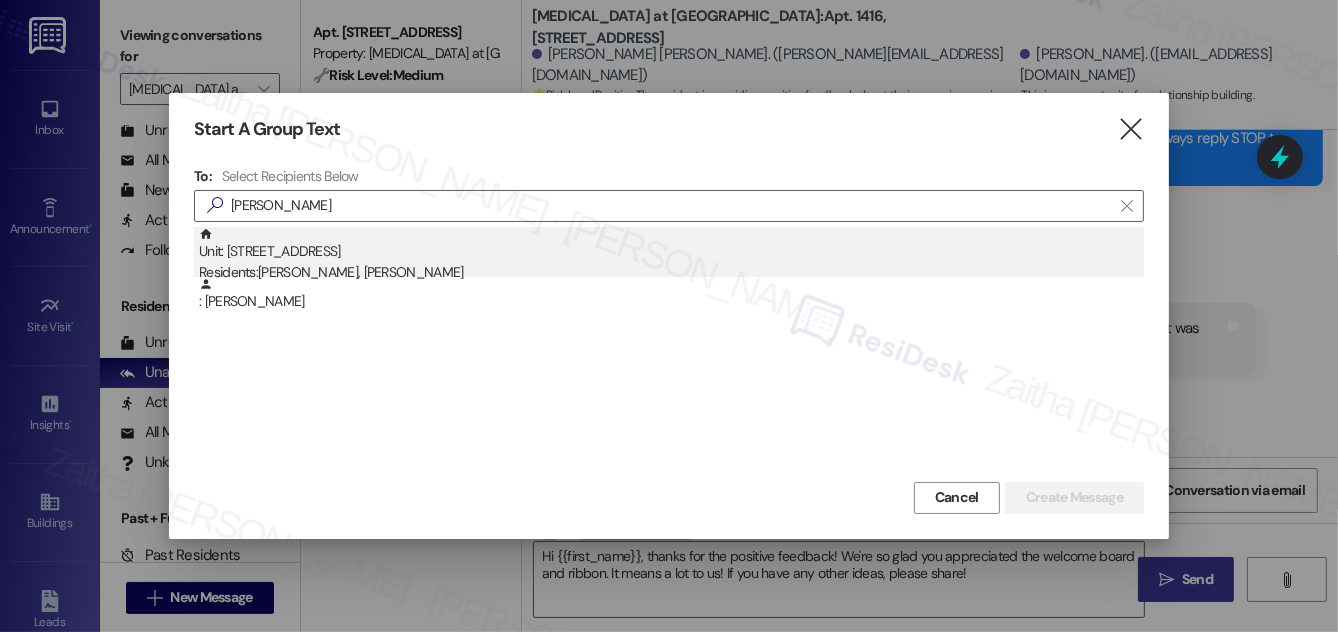 click on "Unit: [STREET_ADDRESS] Residents:  [PERSON_NAME], [PERSON_NAME]" at bounding box center [671, 255] 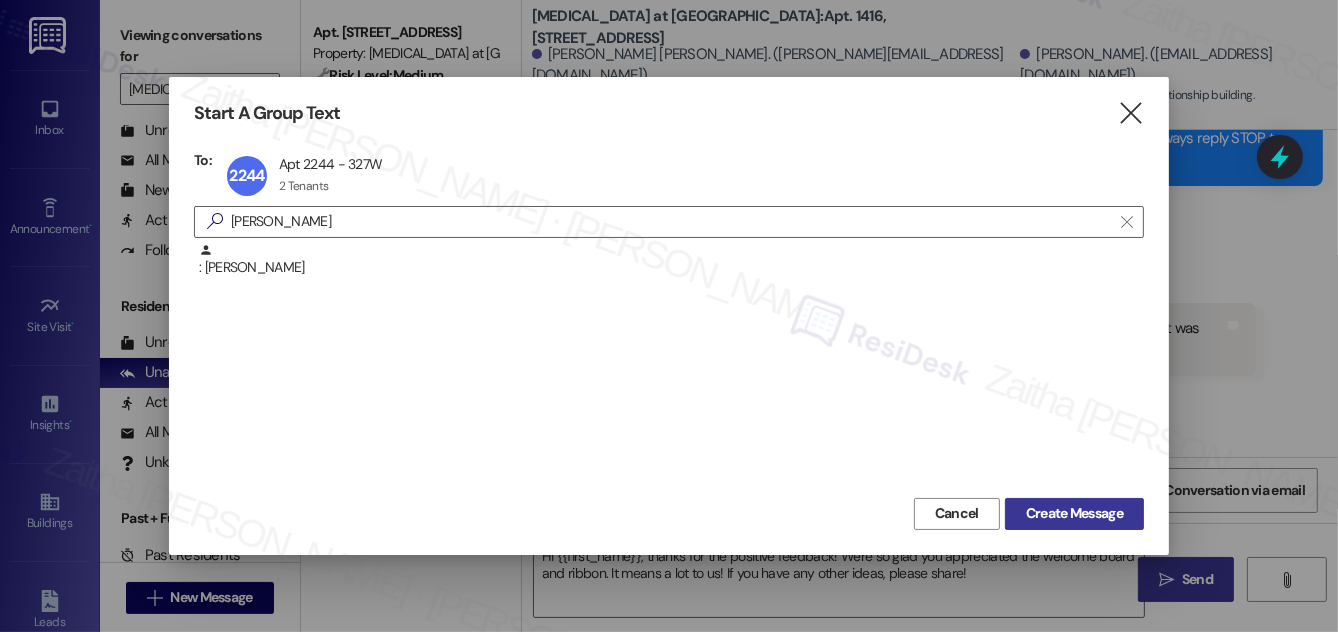 click on "Create Message" at bounding box center [1074, 513] 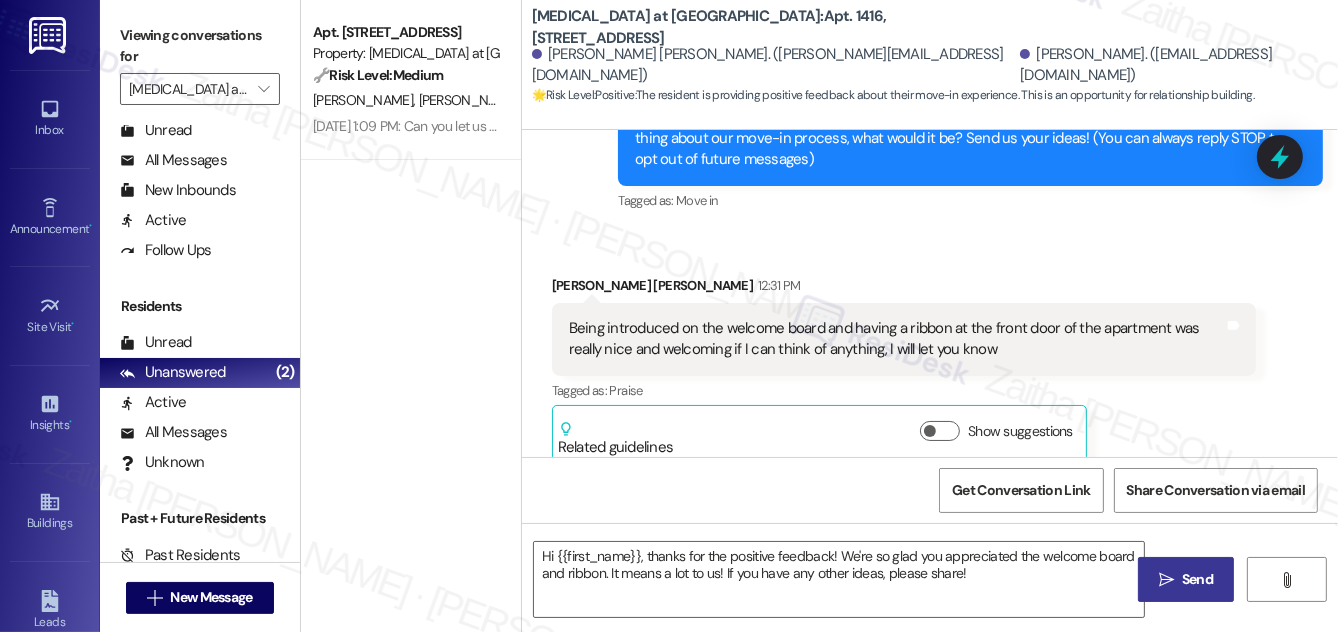 type on "Fetching suggested responses. Please feel free to read through the conversation in the meantime." 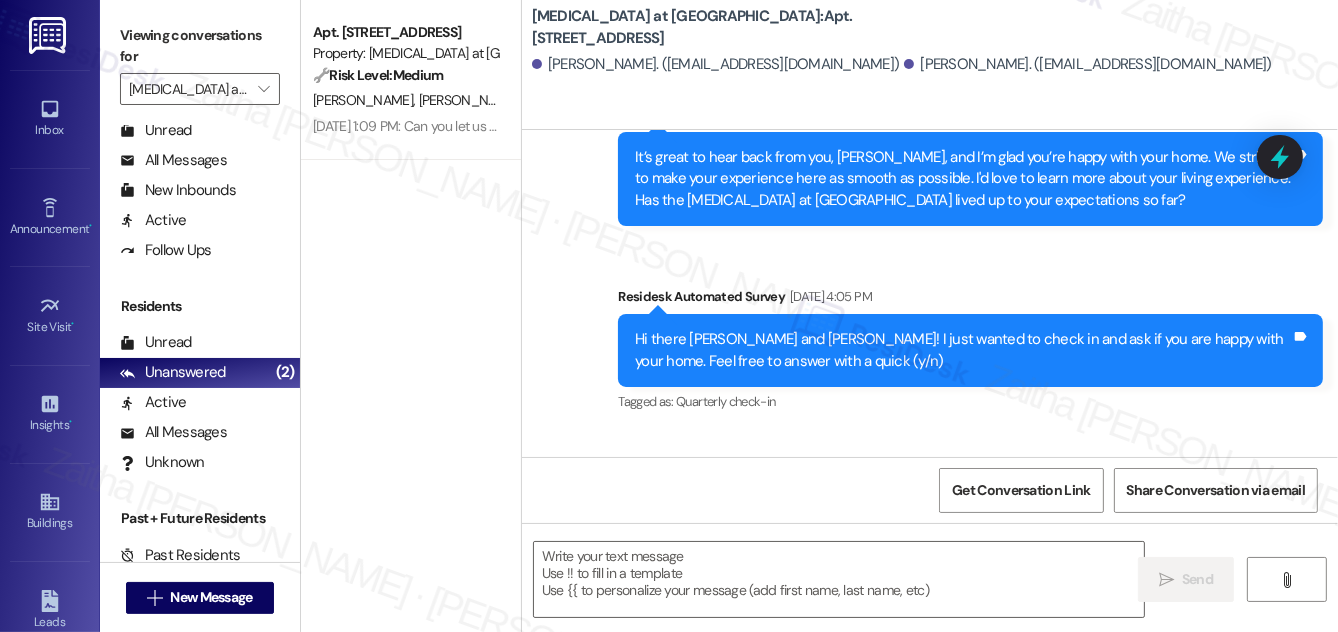 scroll, scrollTop: 1785, scrollLeft: 0, axis: vertical 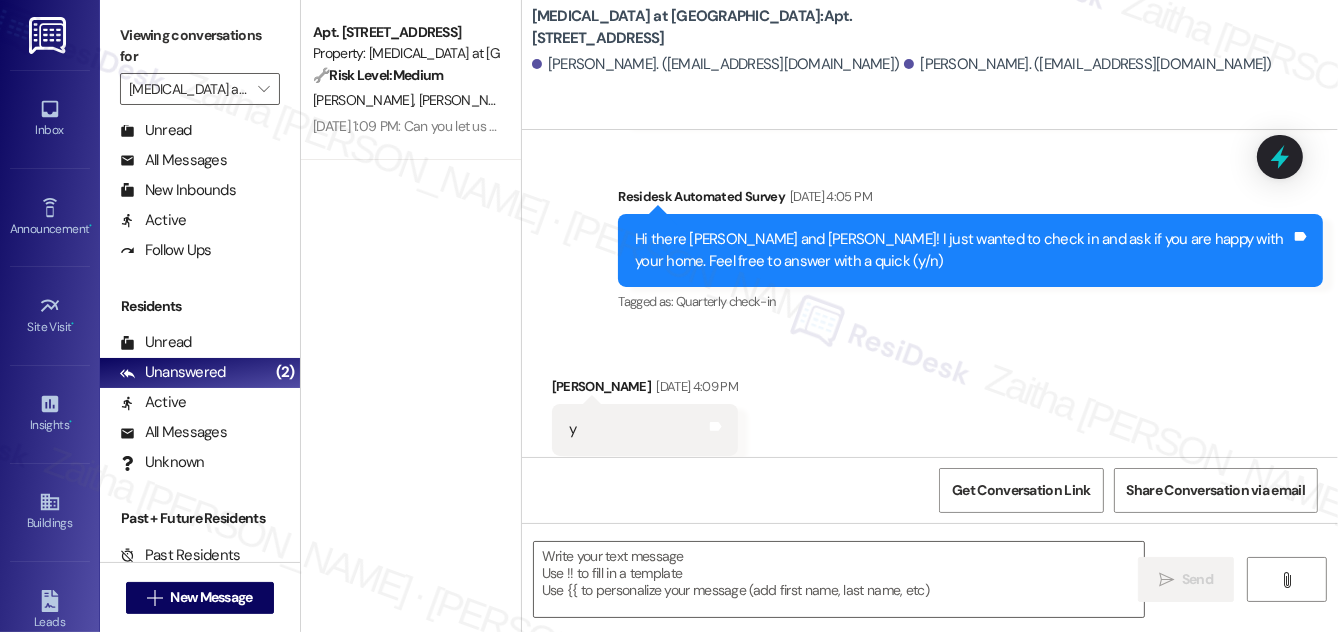 type on "Fetching suggested responses. Please feel free to read through the conversation in the meantime." 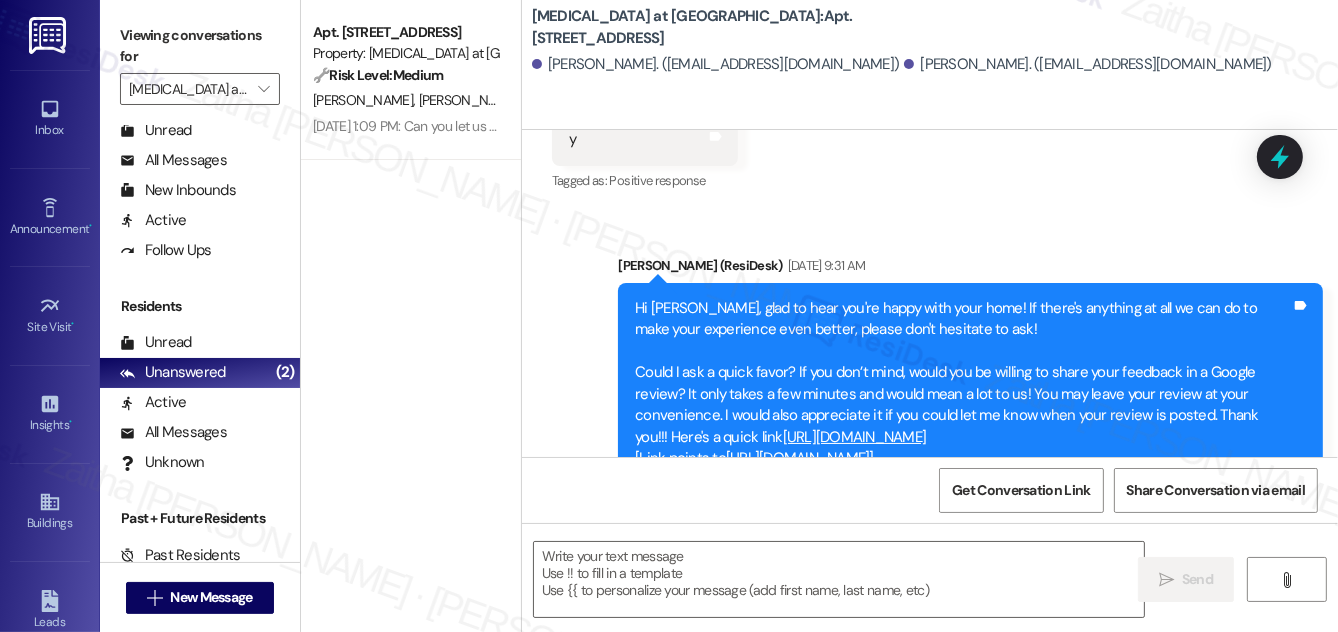 scroll, scrollTop: 2097, scrollLeft: 0, axis: vertical 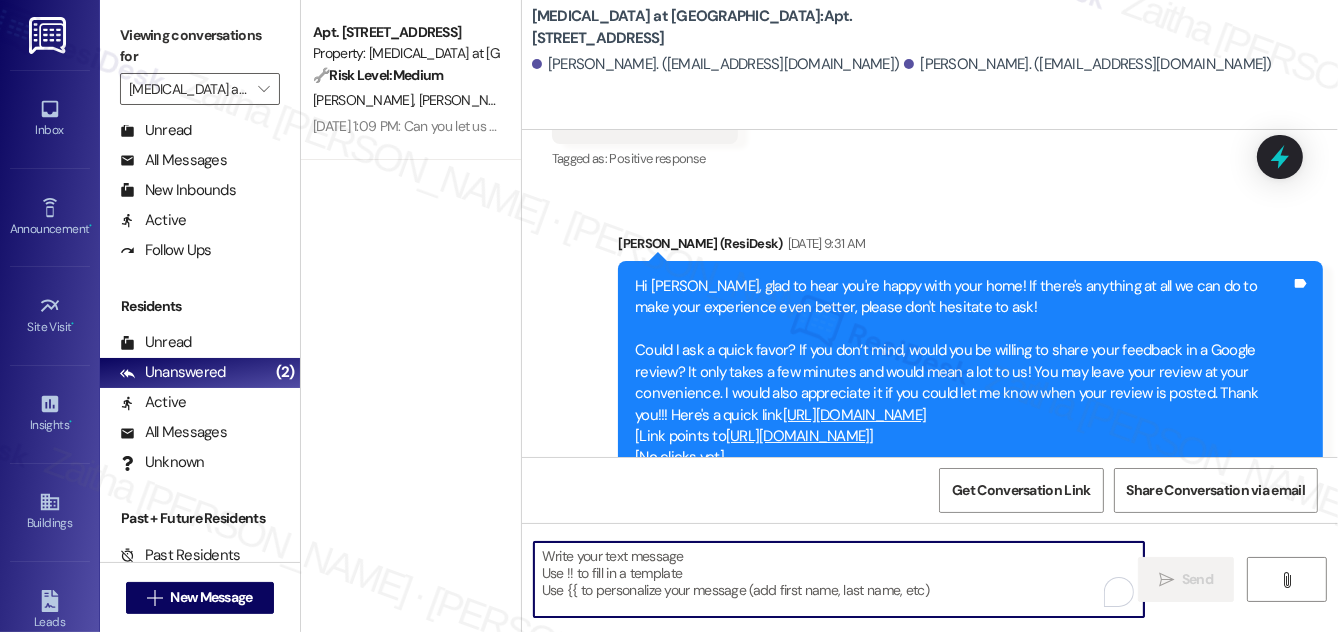 click at bounding box center [839, 579] 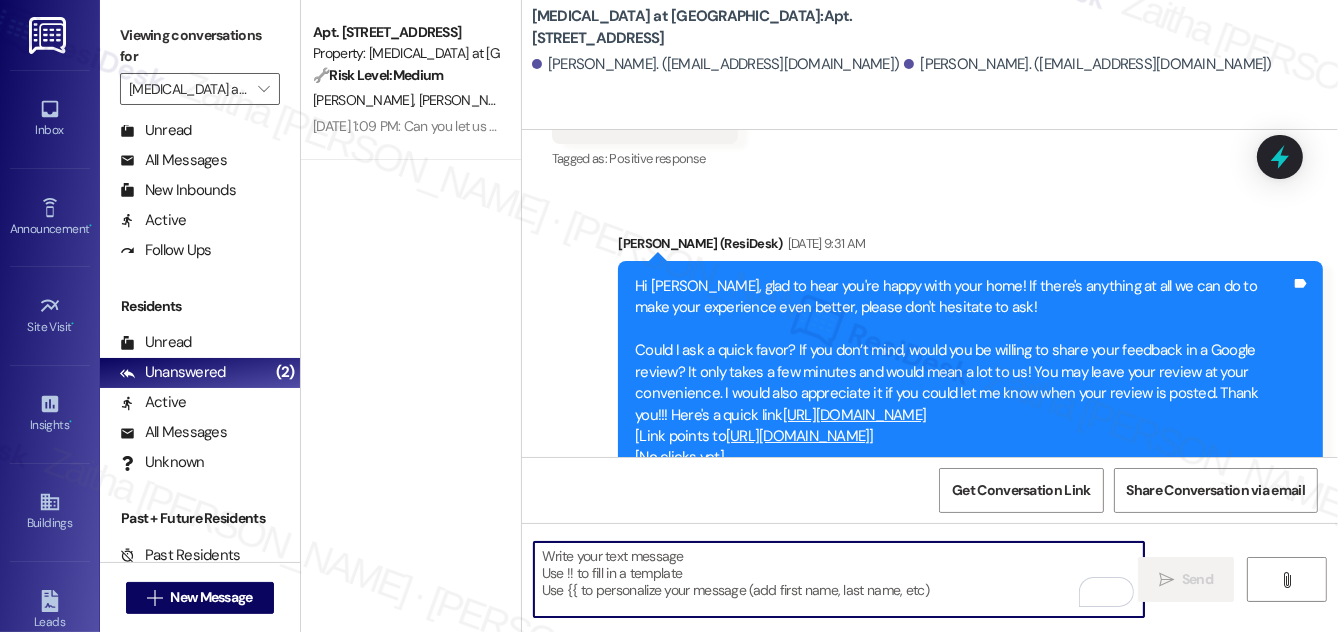 paste on "Hey {{first_name}}!  Since you’ve already confirmed your renewal at {{property}} just checking in to see if you’ve had a chance to sign the docs yet. Let us know if you need anything. We’d love for you to stay!" 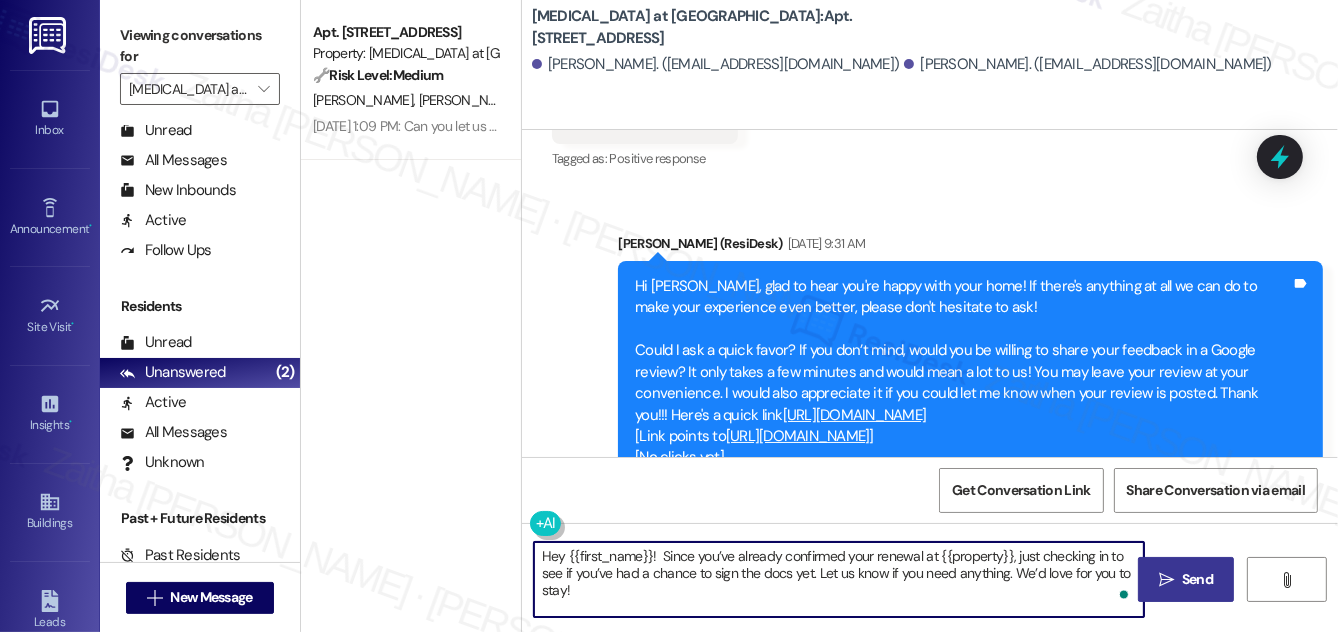 type on "Hey {{first_name}}!  Since you’ve already confirmed your renewal at {{property}}, just checking in to see if you’ve had a chance to sign the docs yet. Let us know if you need anything. We’d love for you to stay!" 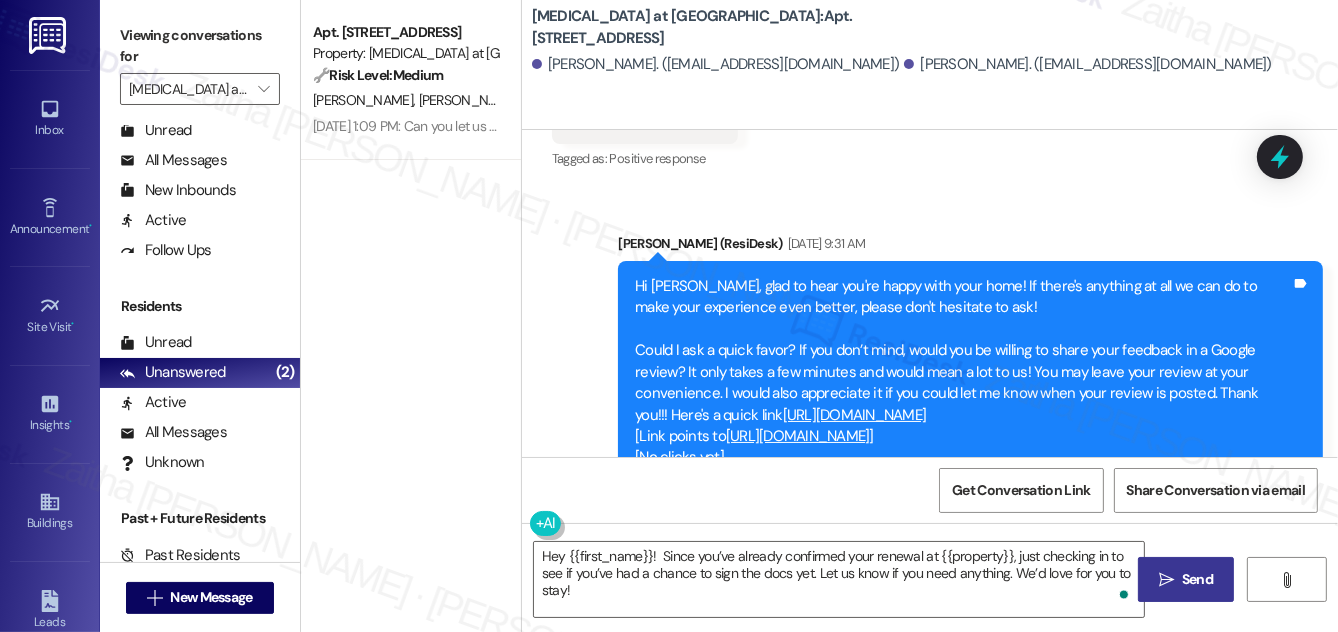 click on "Send" at bounding box center [1197, 579] 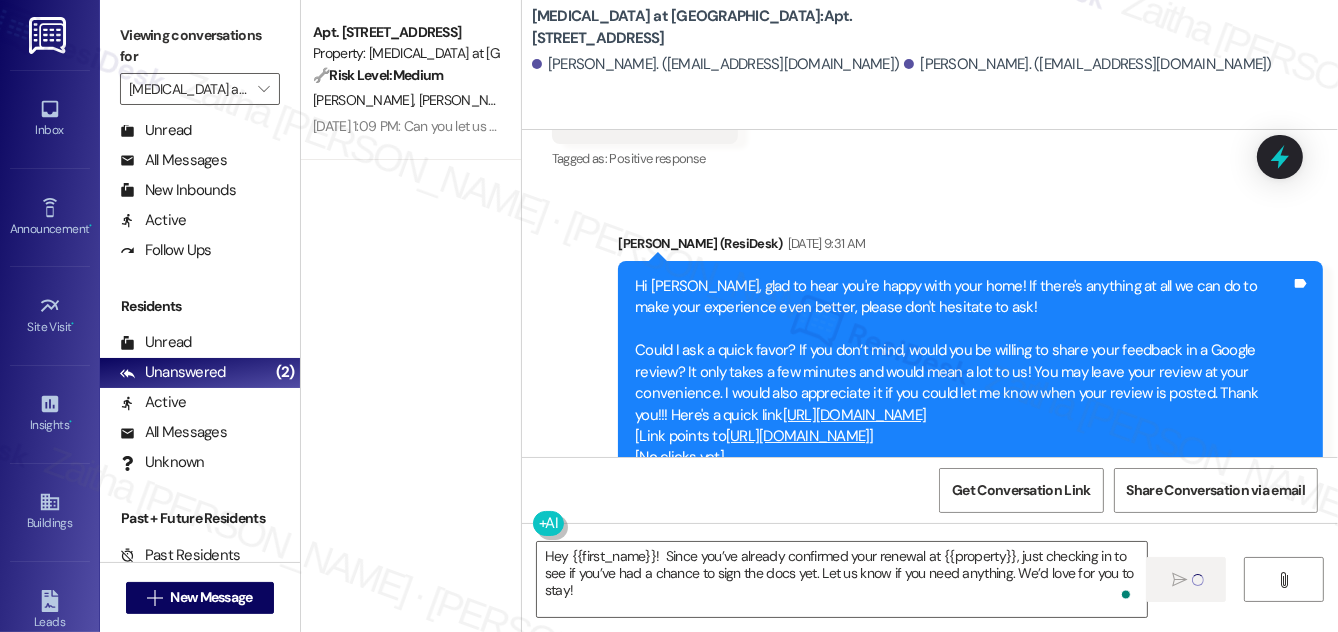 type 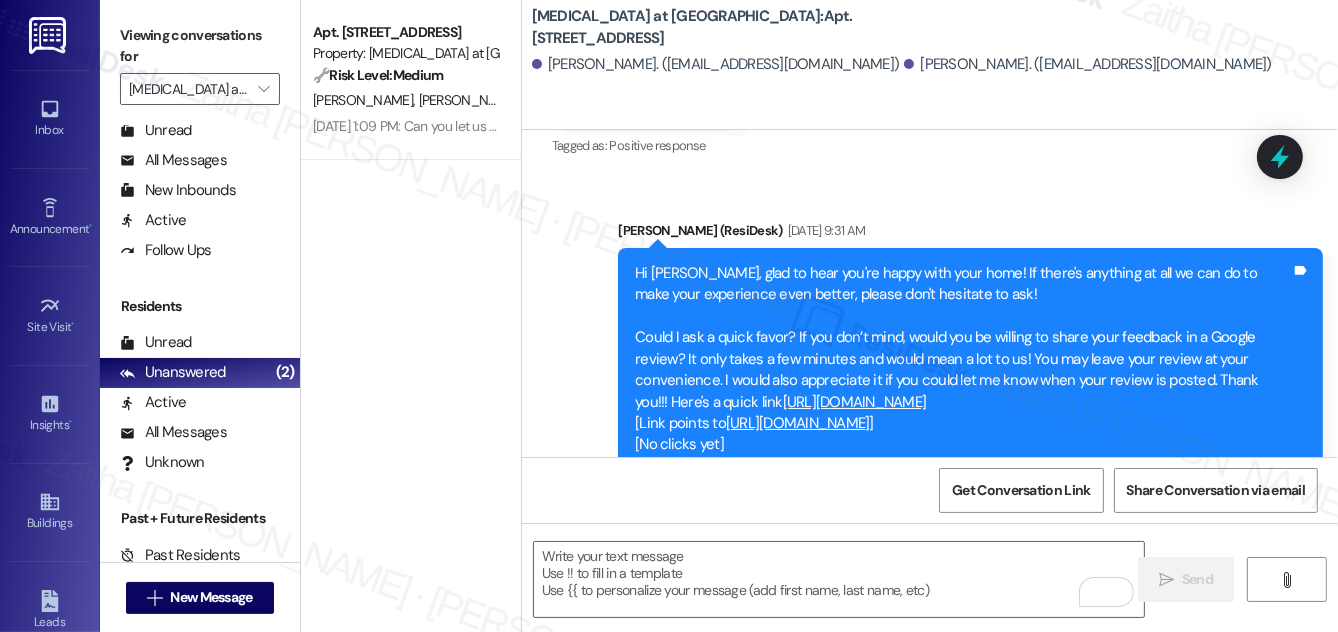 scroll, scrollTop: 2240, scrollLeft: 0, axis: vertical 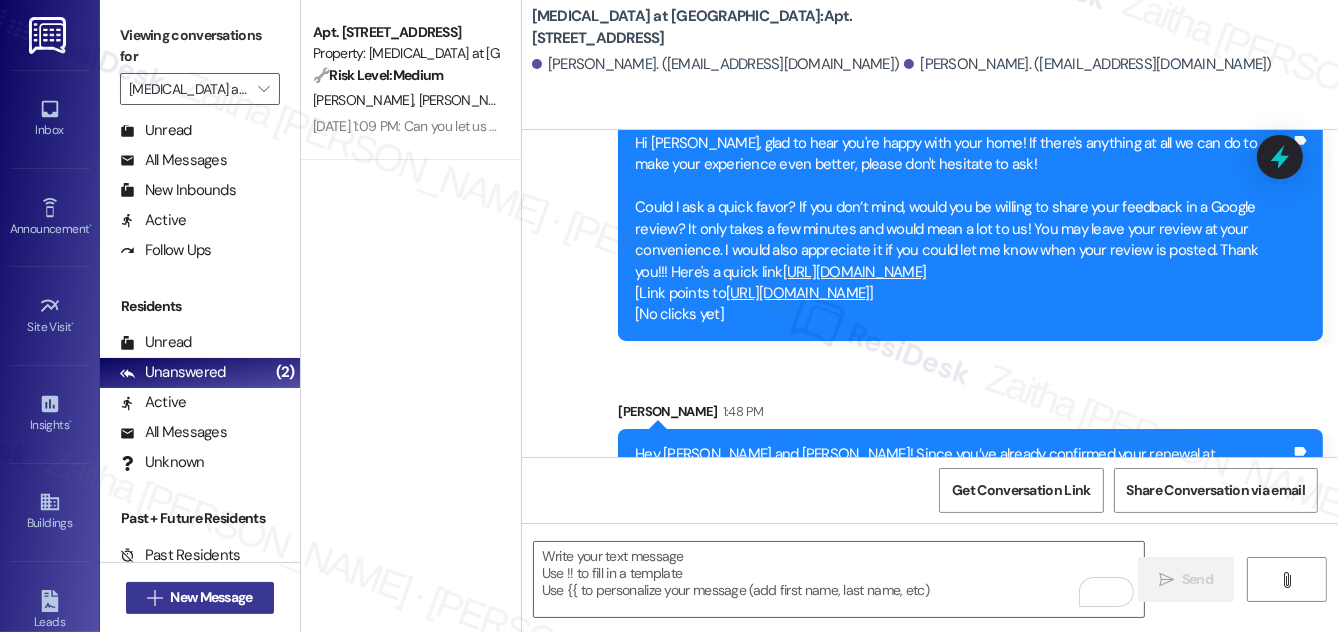 click on "New Message" at bounding box center [211, 597] 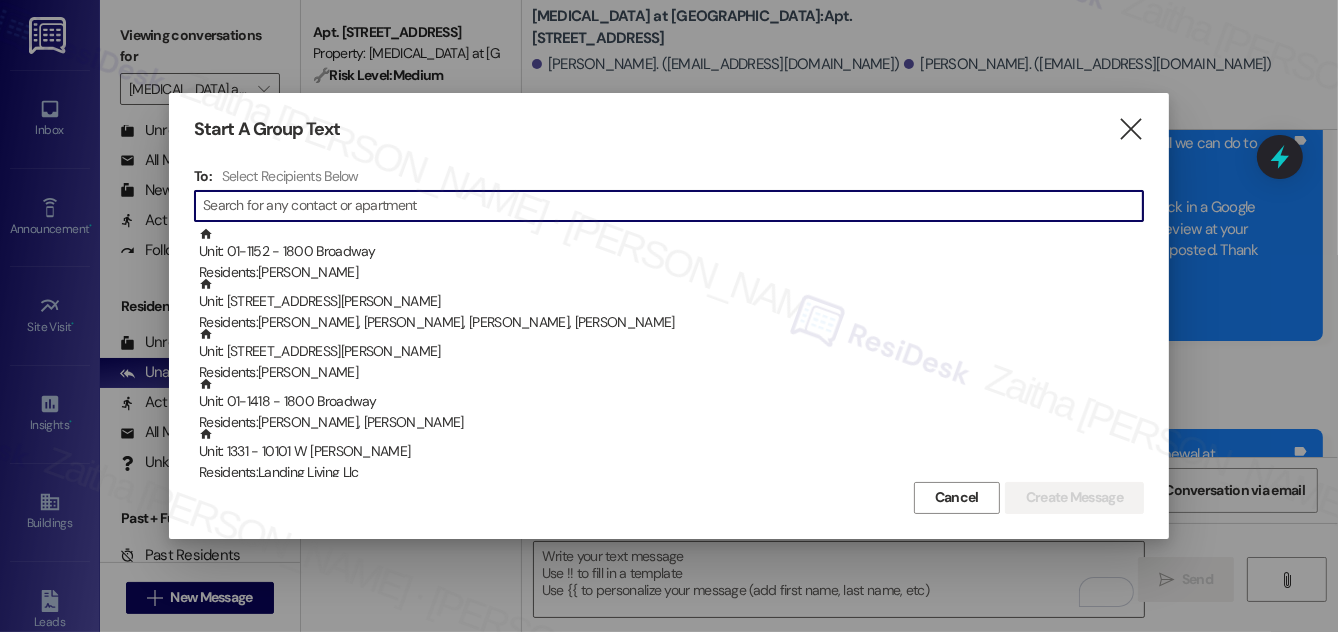 paste on "[PERSON_NAME]" 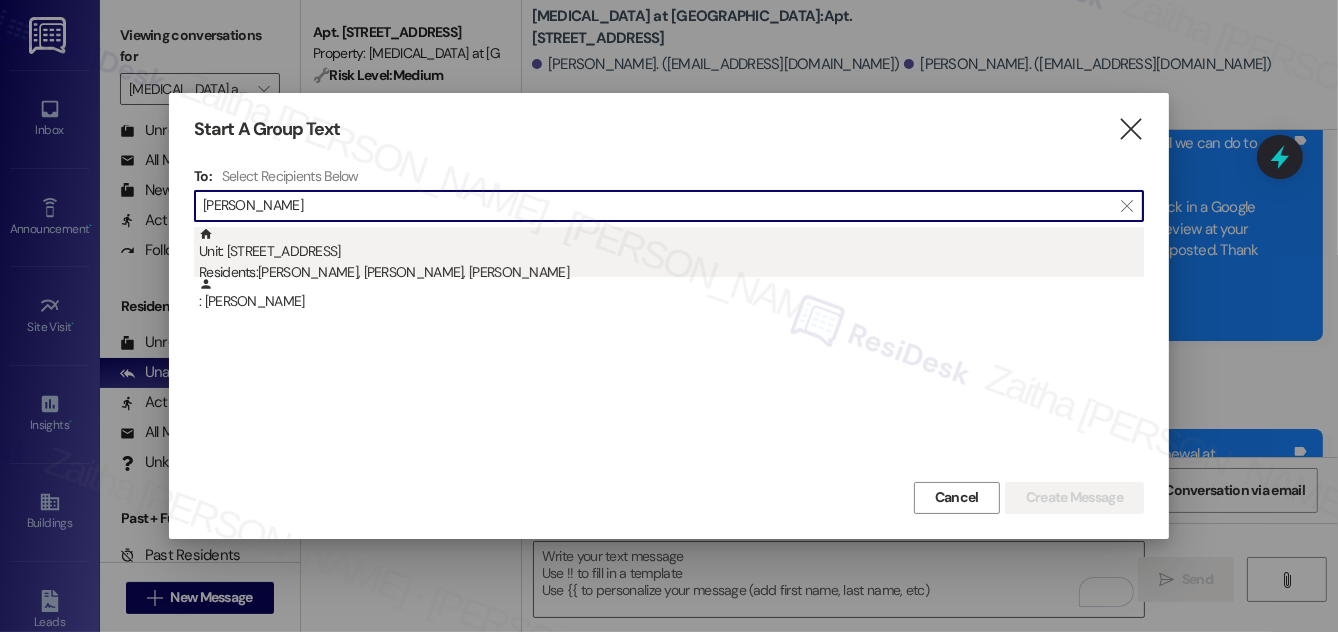 type on "[PERSON_NAME]" 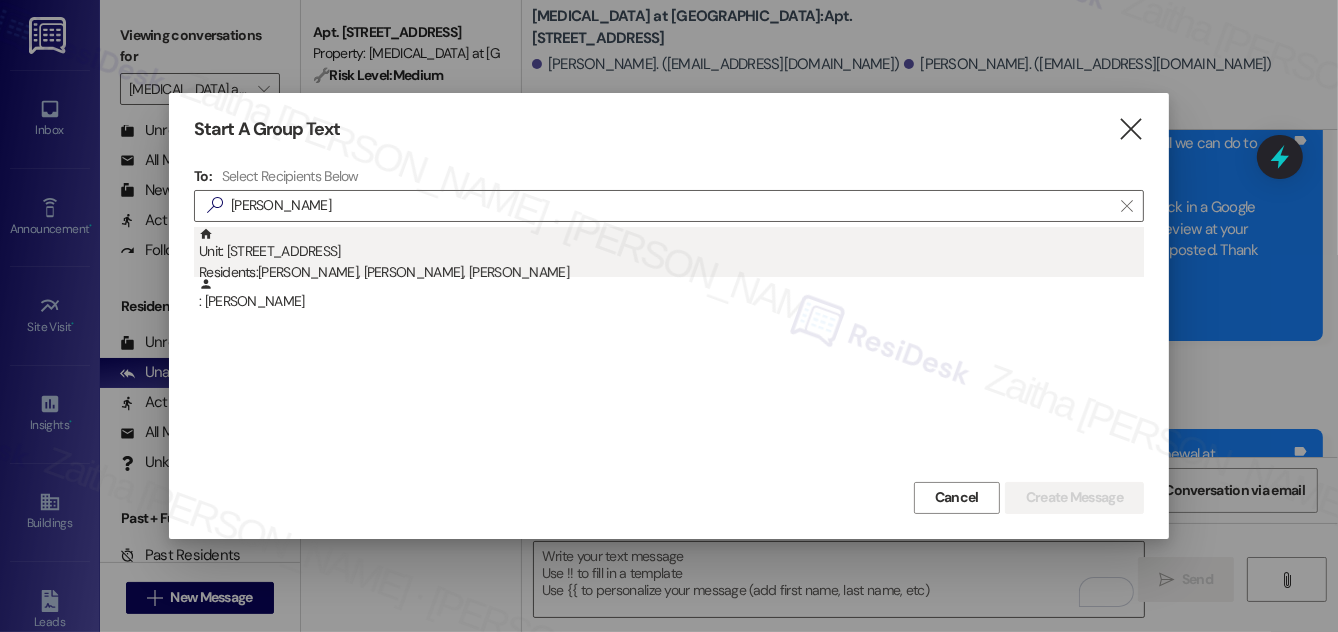 click on "Unit: [STREET_ADDRESS] Residents:  [PERSON_NAME], [PERSON_NAME], [PERSON_NAME]" at bounding box center (671, 255) 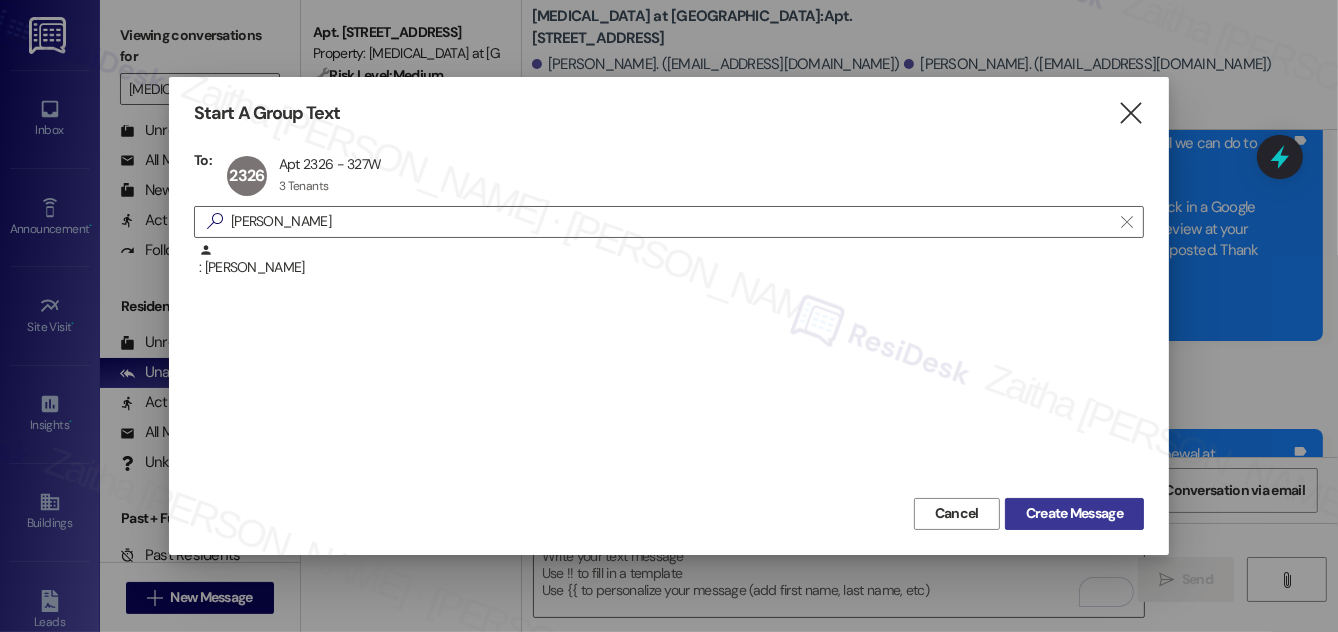 click on "Create Message" at bounding box center [1074, 513] 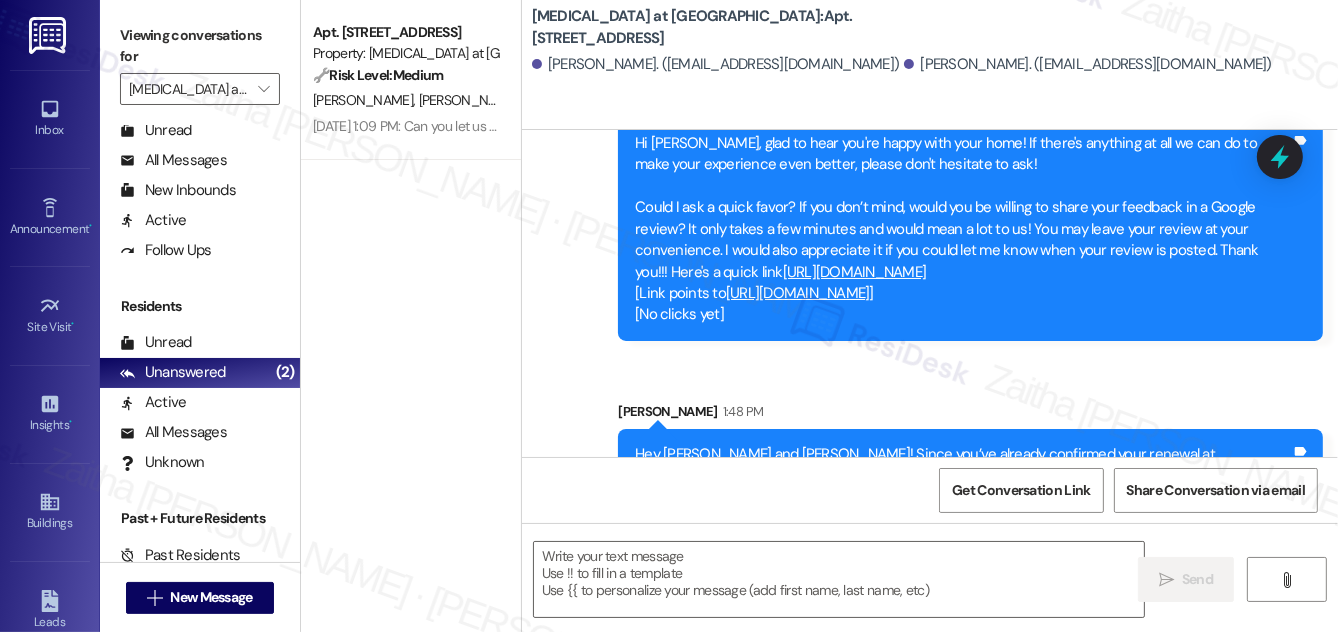 type on "Fetching suggested responses. Please feel free to read through the conversation in the meantime." 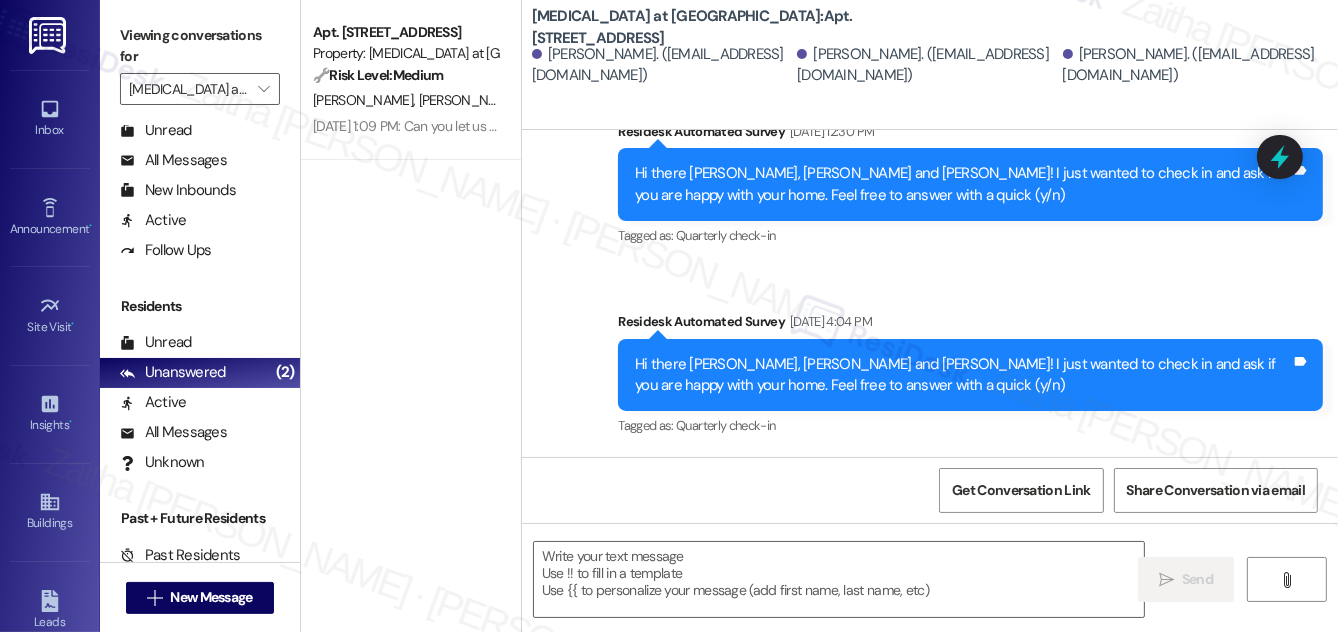 scroll, scrollTop: 378, scrollLeft: 0, axis: vertical 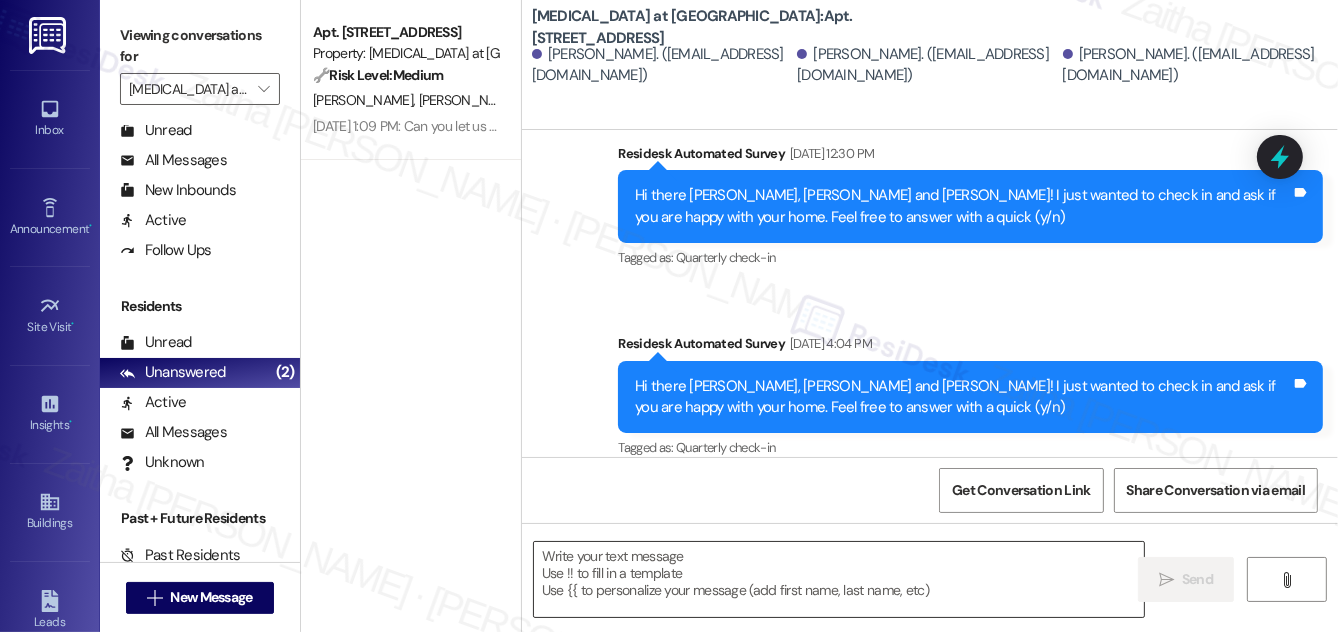 click at bounding box center [839, 579] 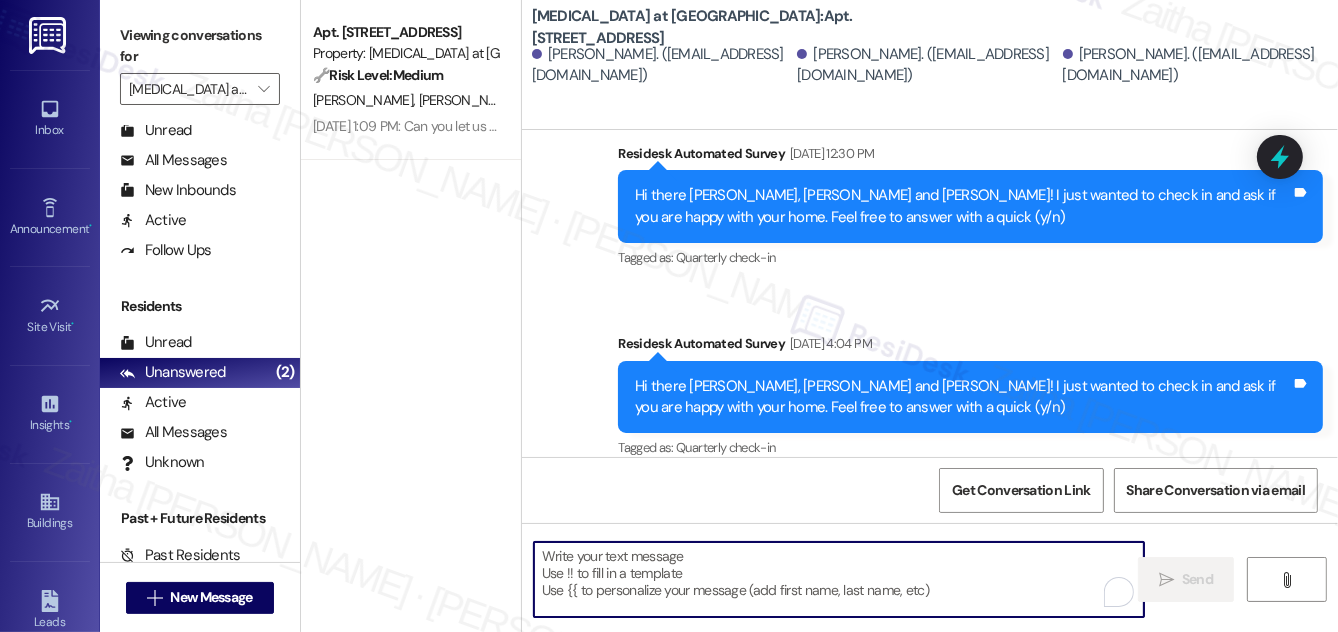 paste on "Hi {{first_name}}! Quick reminder about your {{property}} renewal - we want to make sure you don't miss out on securing your home. Can we help answer any questions about your options?" 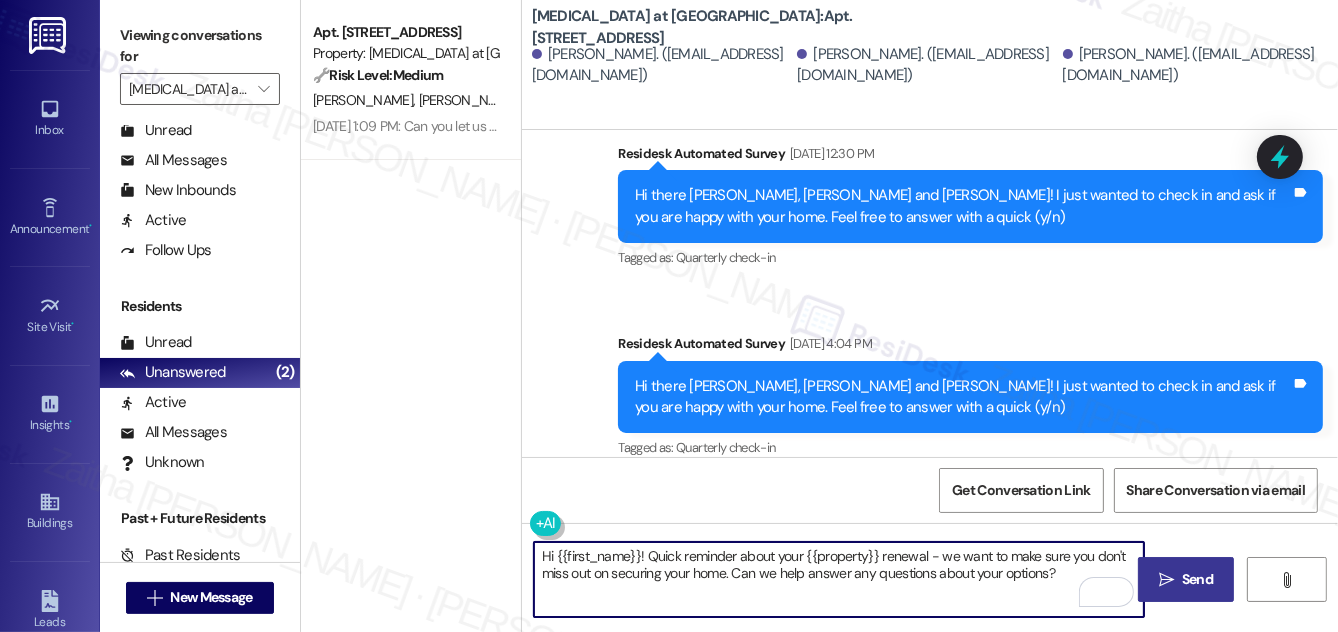 type on "Hi {{first_name}}! Quick reminder about your {{property}} renewal - we want to make sure you don't miss out on securing your home. Can we help answer any questions about your options?" 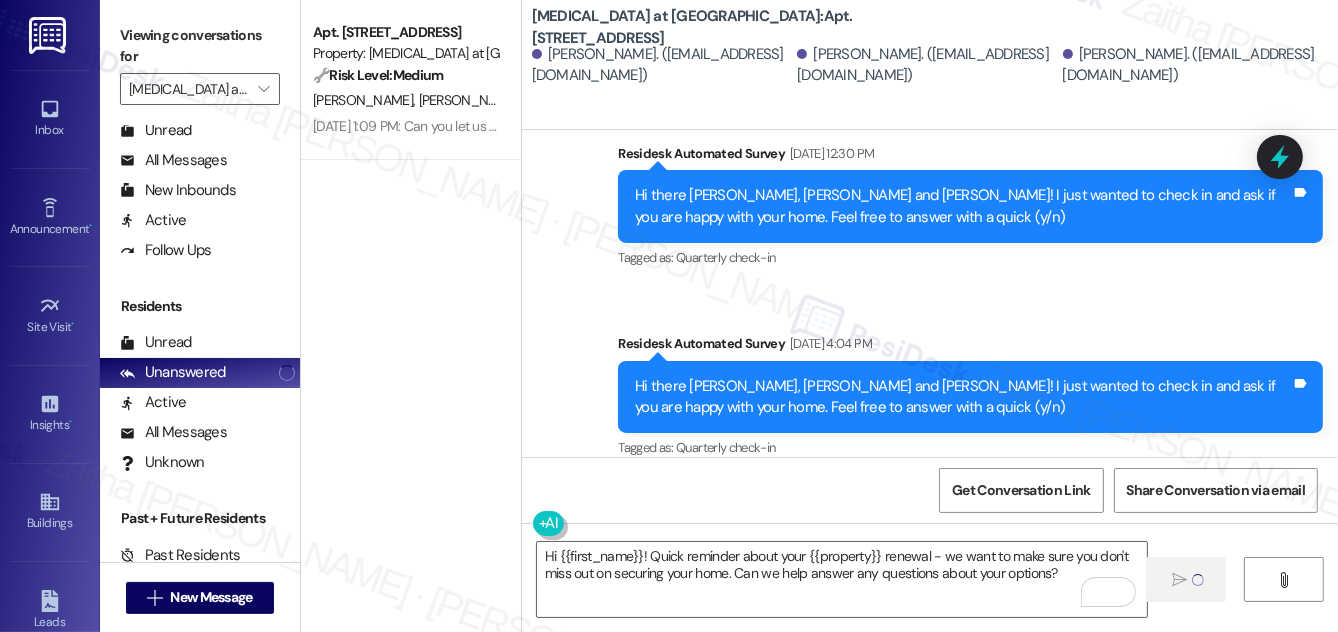 type 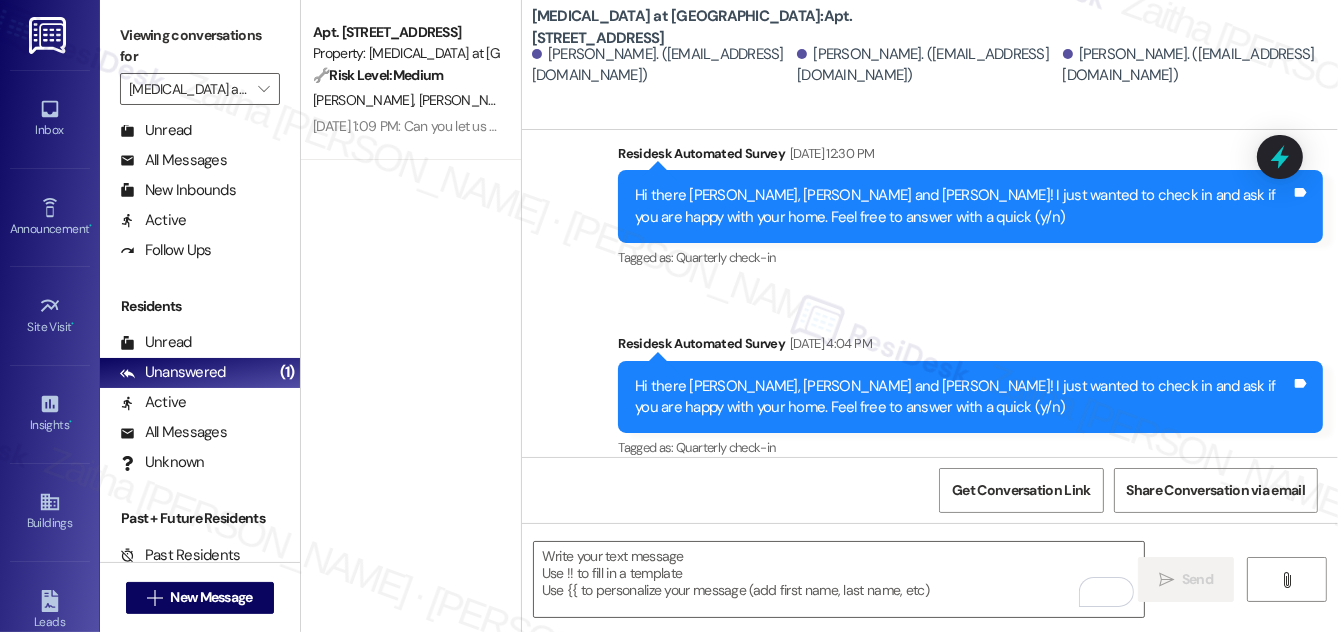 click 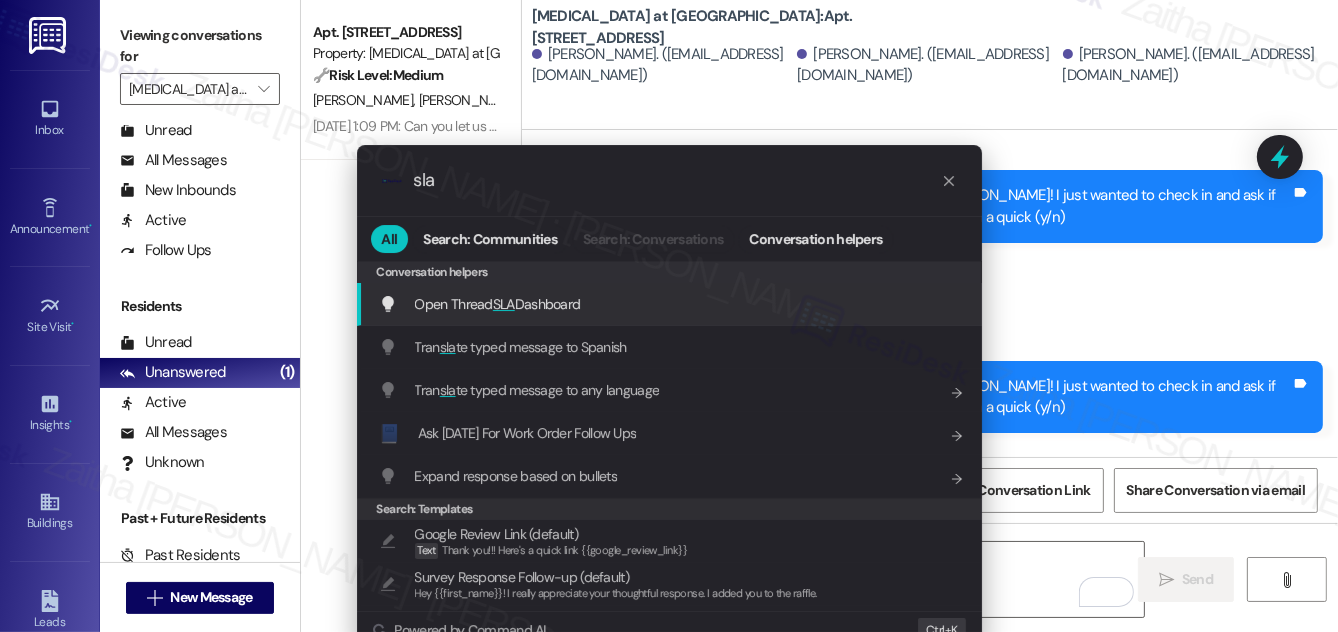 type on "sla" 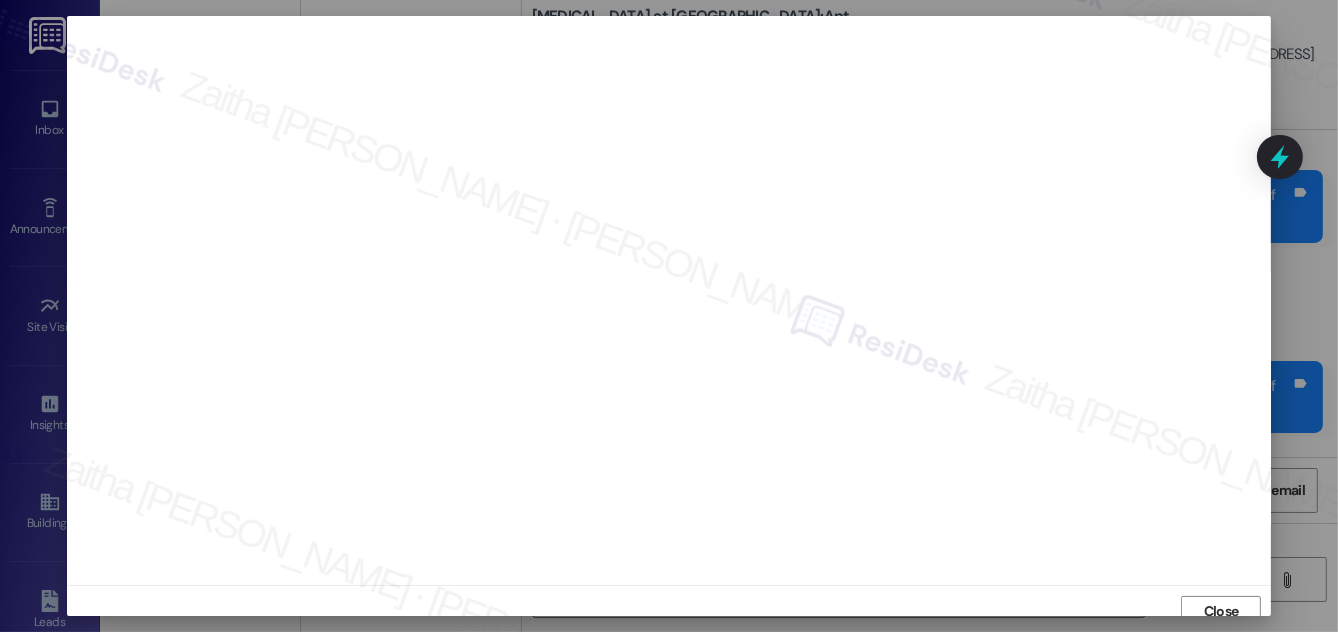 scroll, scrollTop: 11, scrollLeft: 0, axis: vertical 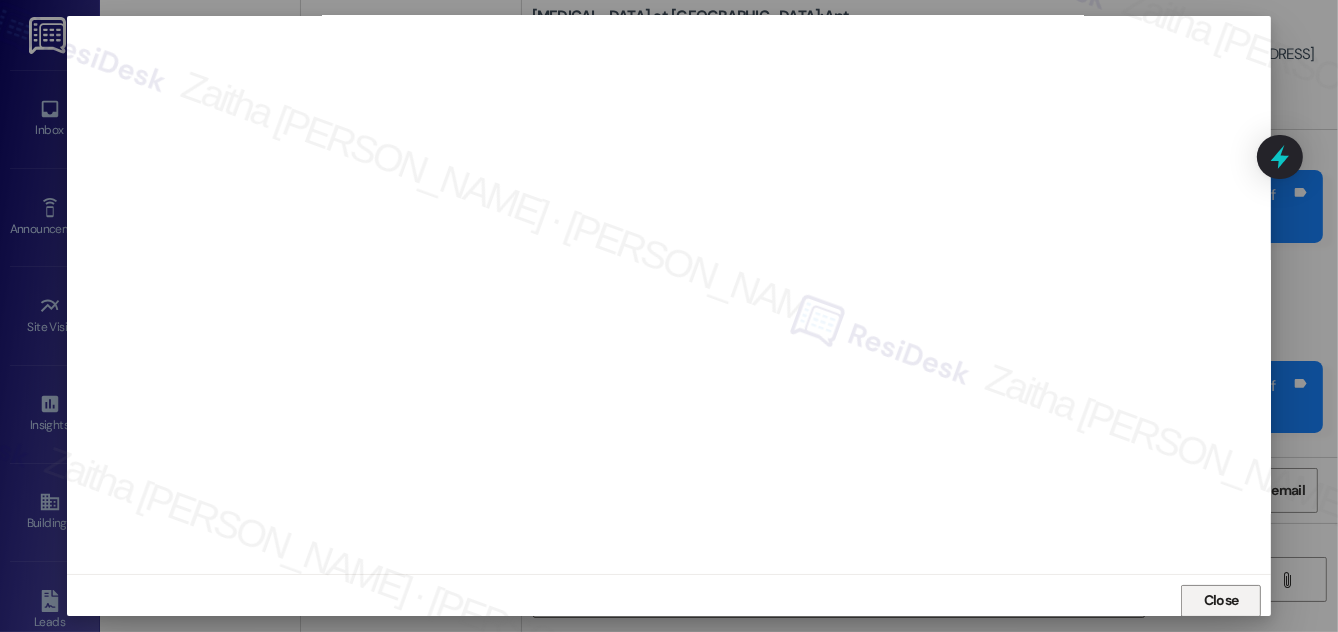 click on "Close" at bounding box center (1221, 600) 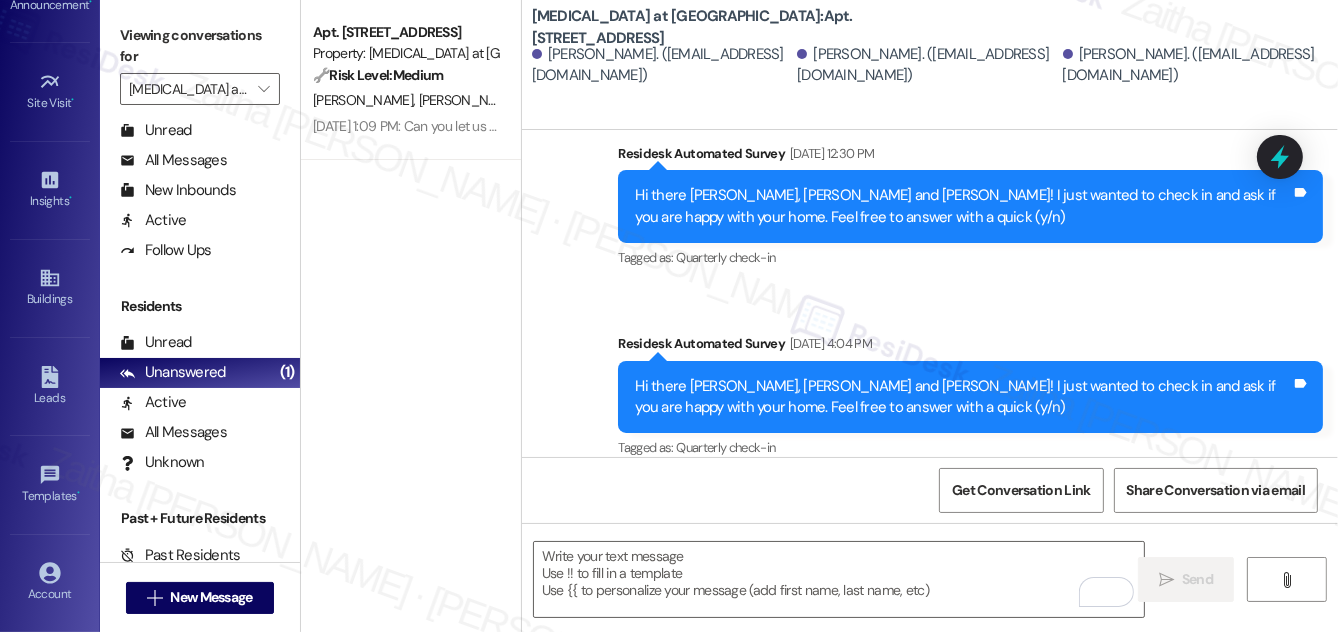 scroll, scrollTop: 314, scrollLeft: 0, axis: vertical 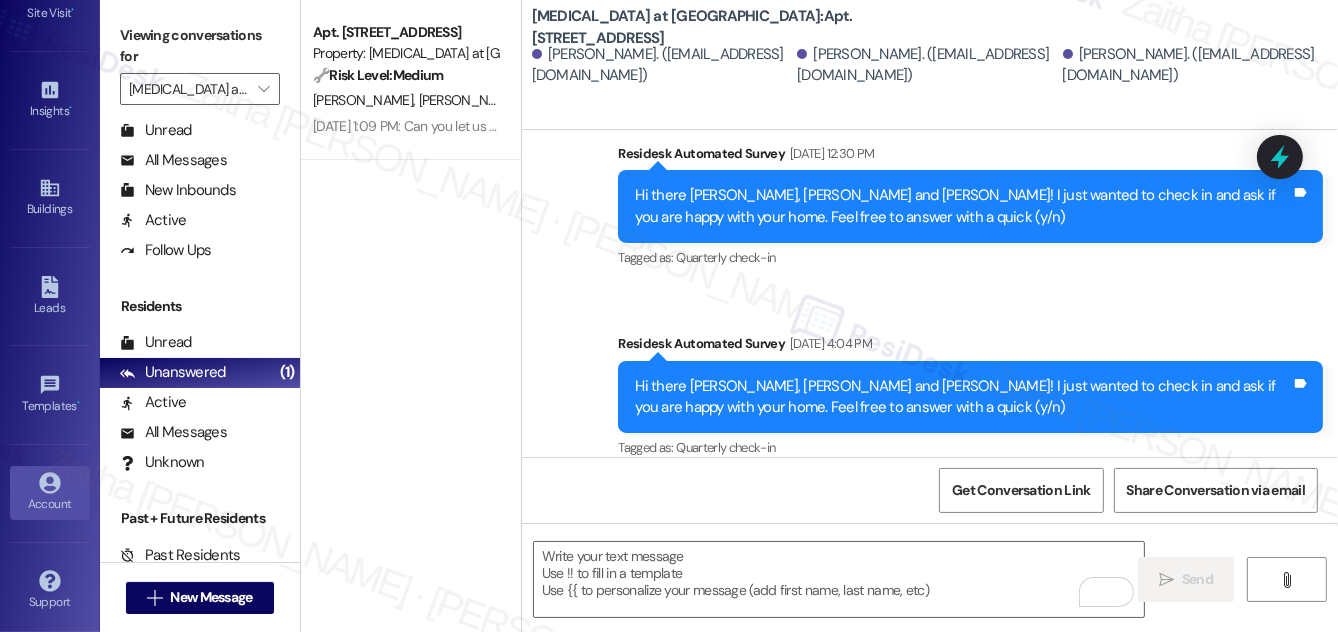 click on "Account" at bounding box center [50, 504] 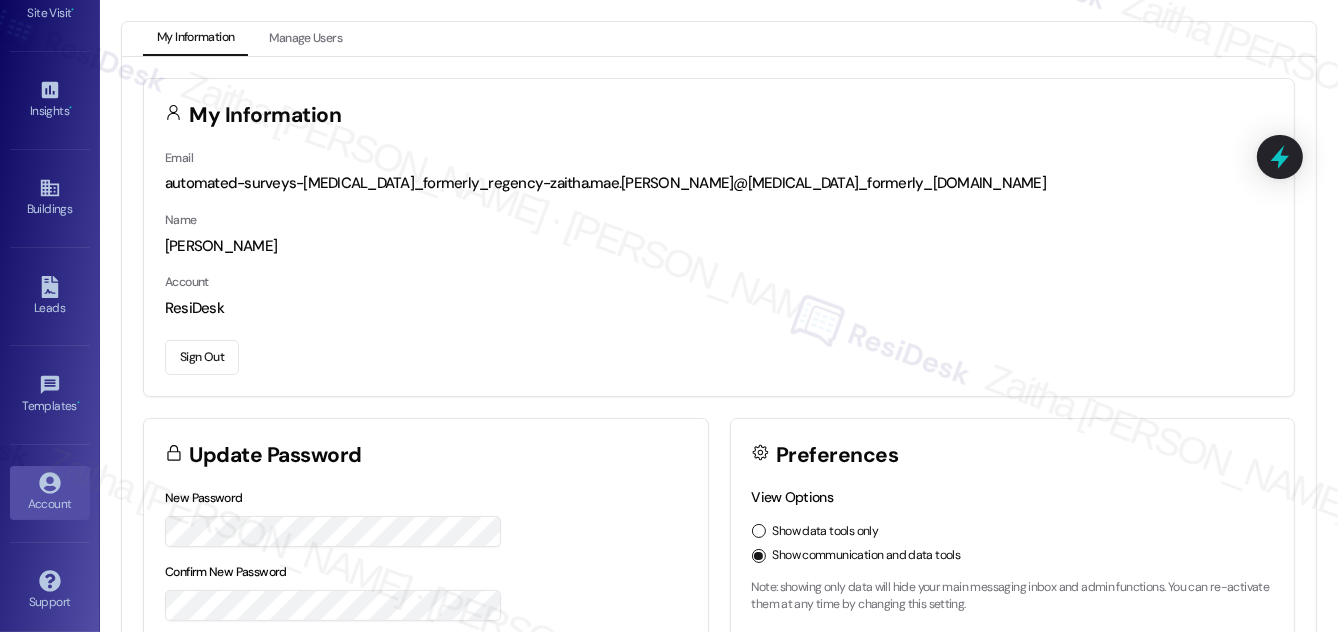 click on "Sign Out" at bounding box center [202, 357] 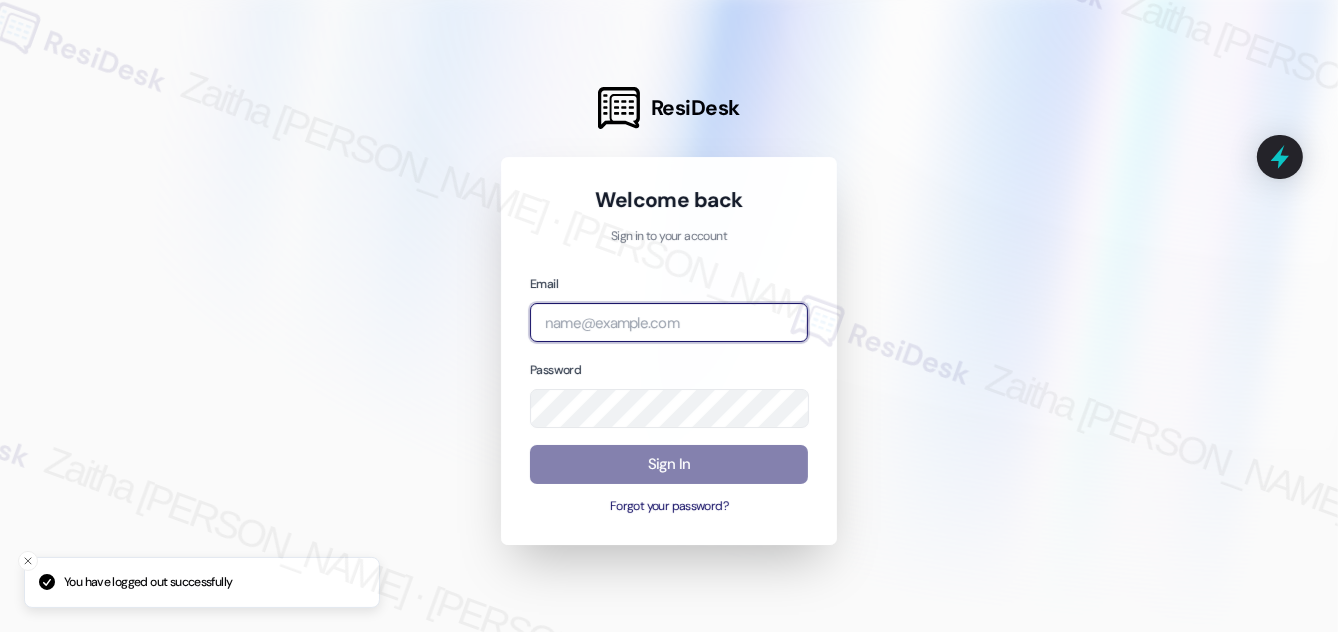 click at bounding box center (669, 322) 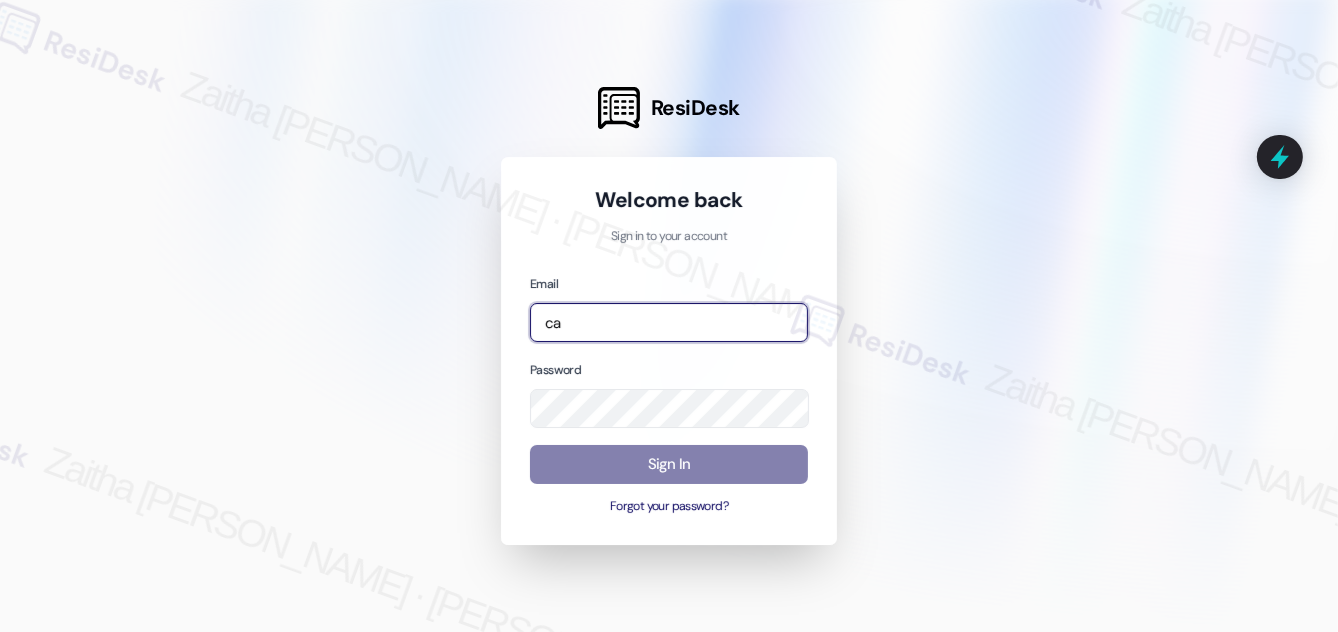type on "c" 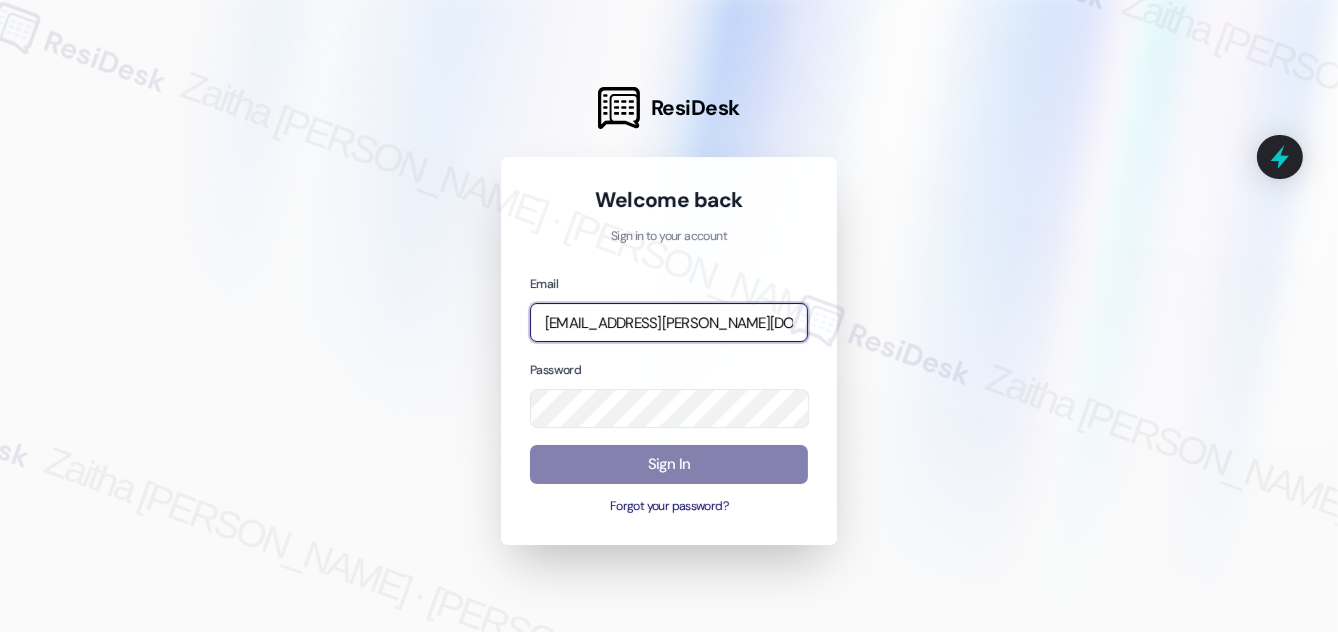 type on "[EMAIL_ADDRESS][PERSON_NAME][DOMAIN_NAME]" 